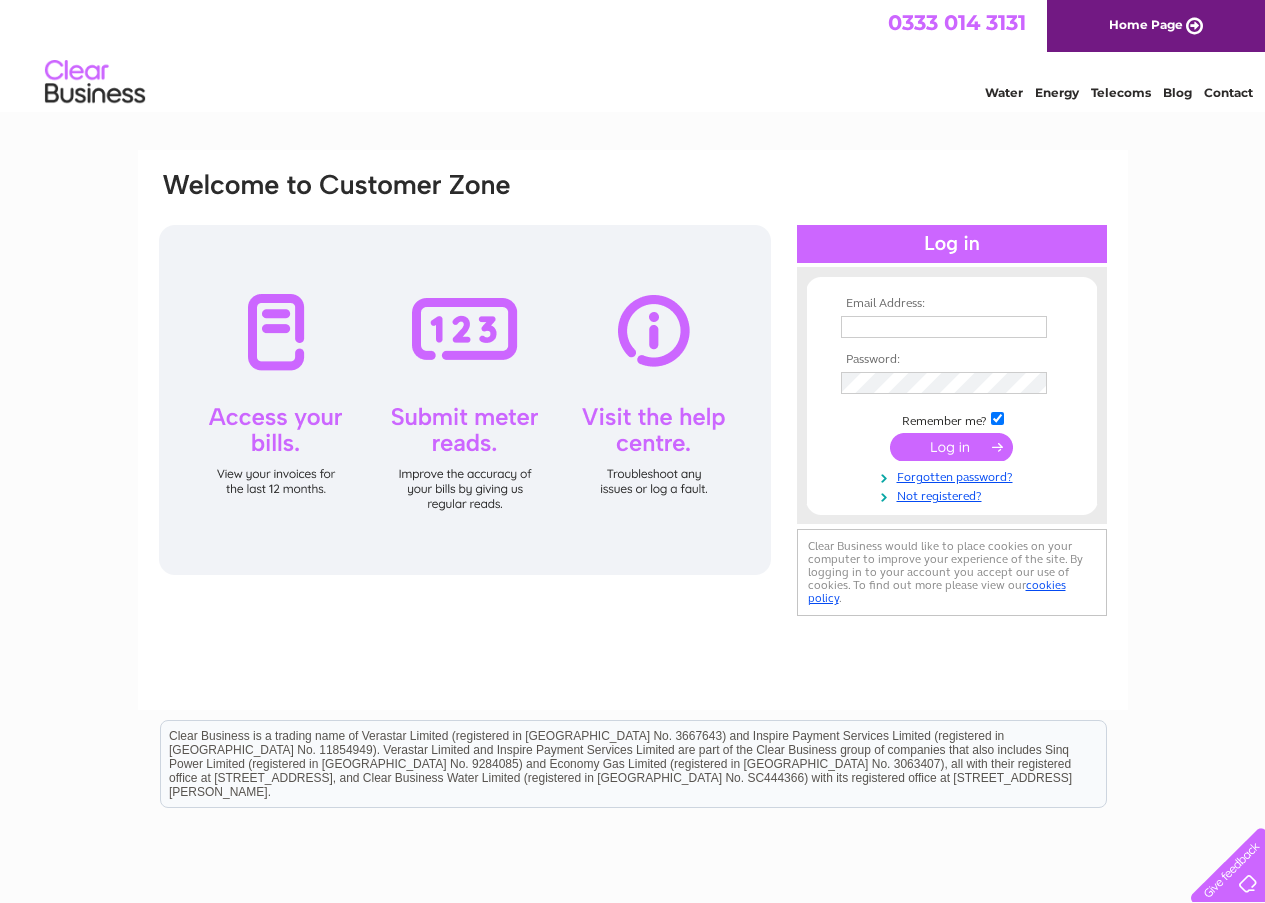 scroll, scrollTop: 0, scrollLeft: 0, axis: both 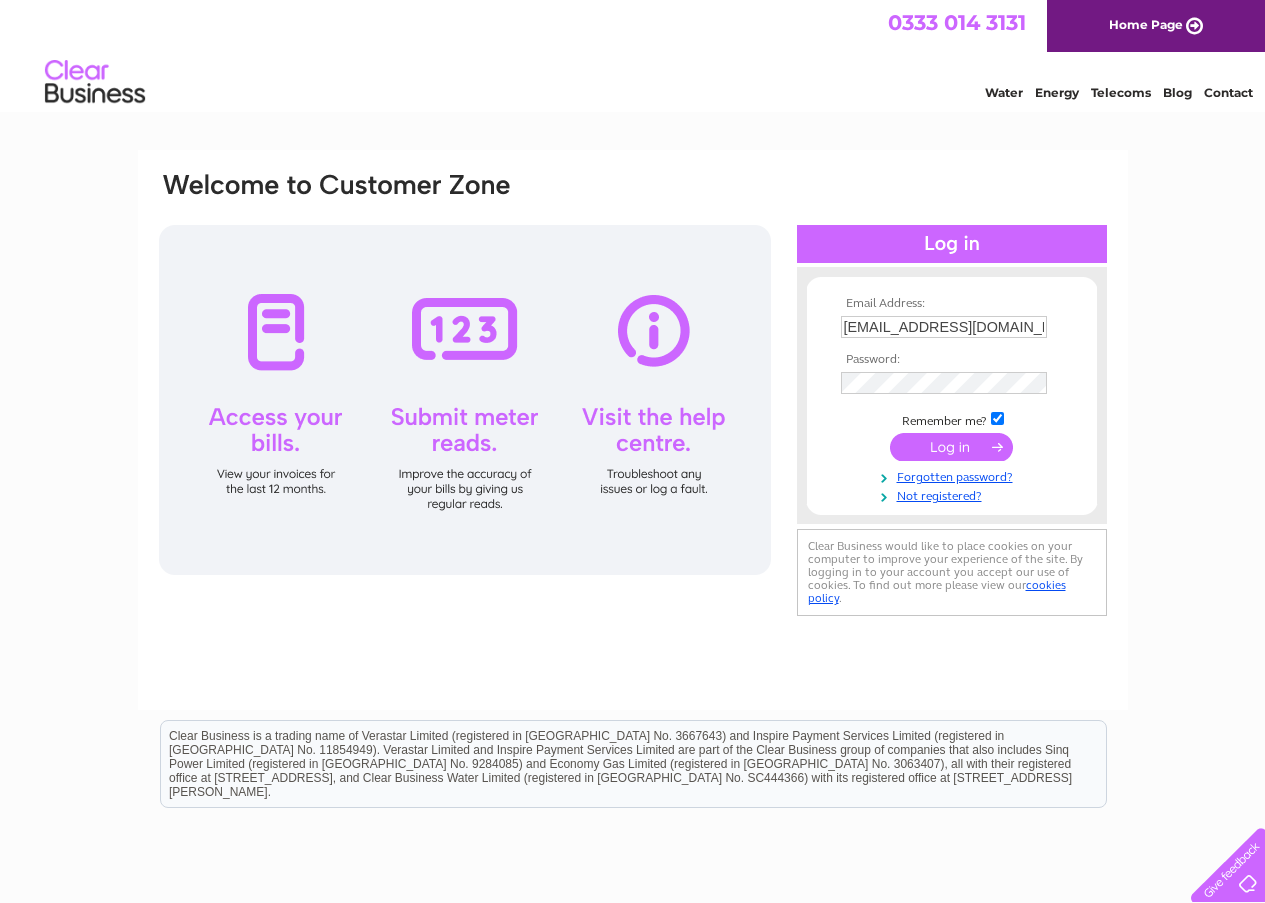 click at bounding box center [951, 447] 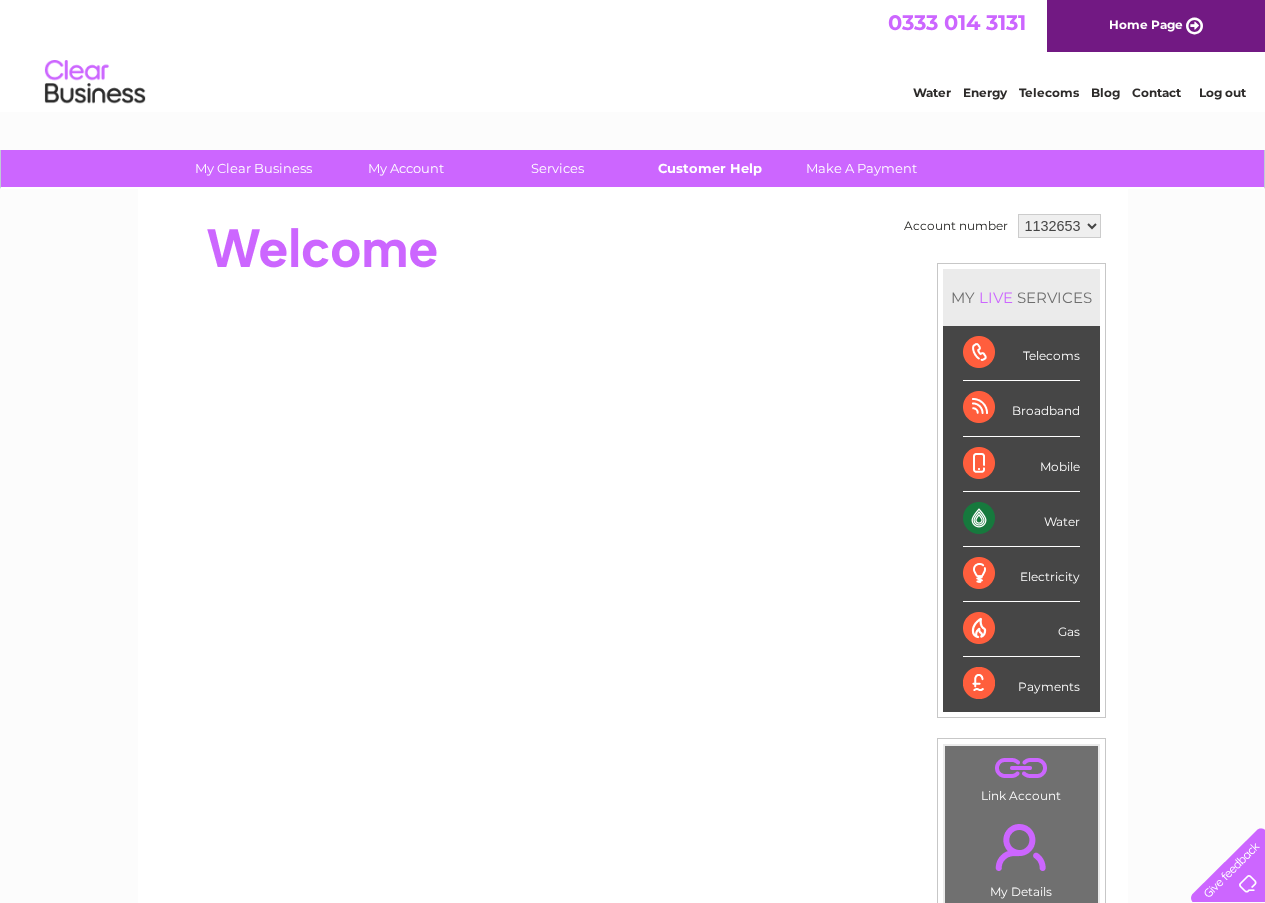 scroll, scrollTop: 0, scrollLeft: 0, axis: both 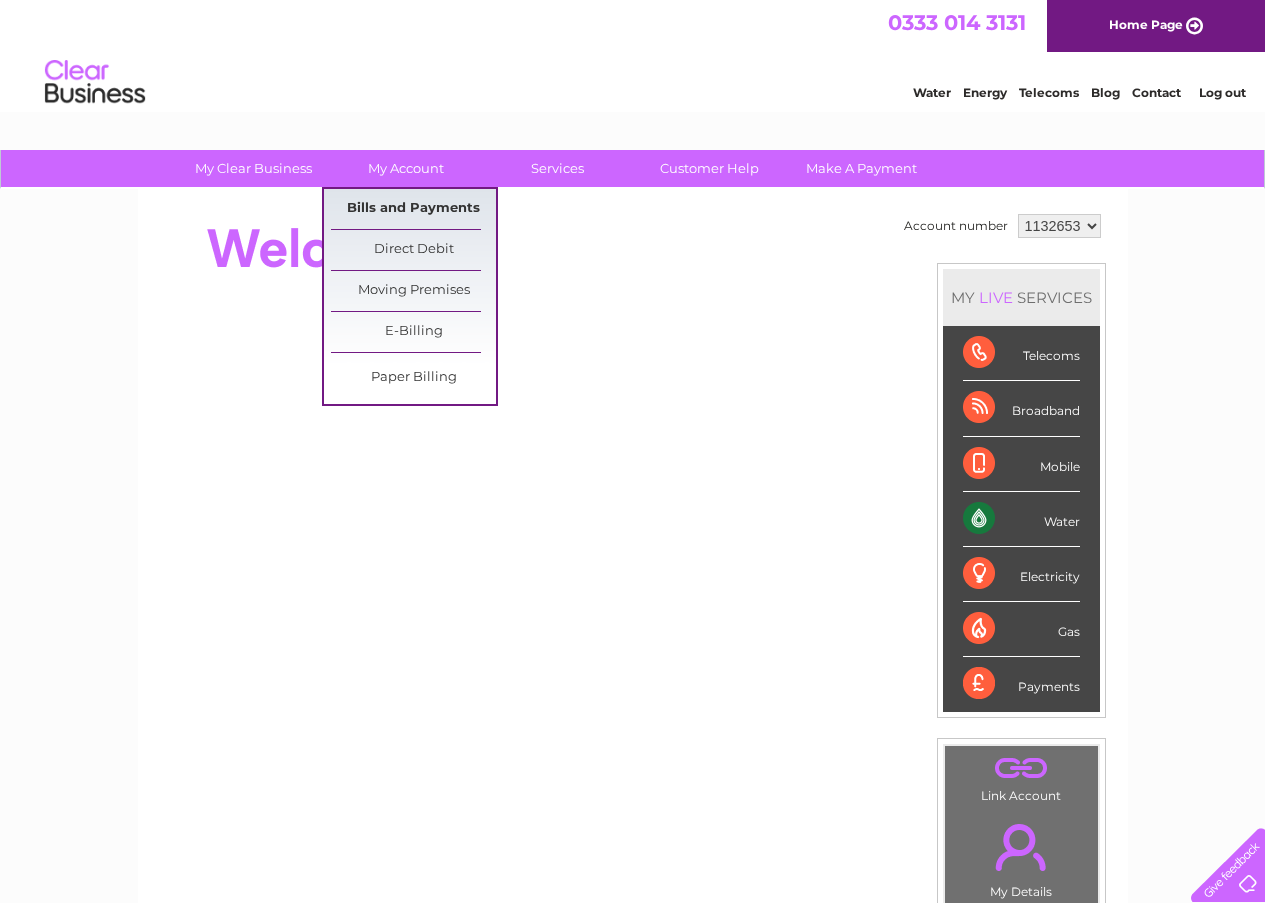 click on "Bills and Payments" at bounding box center (413, 209) 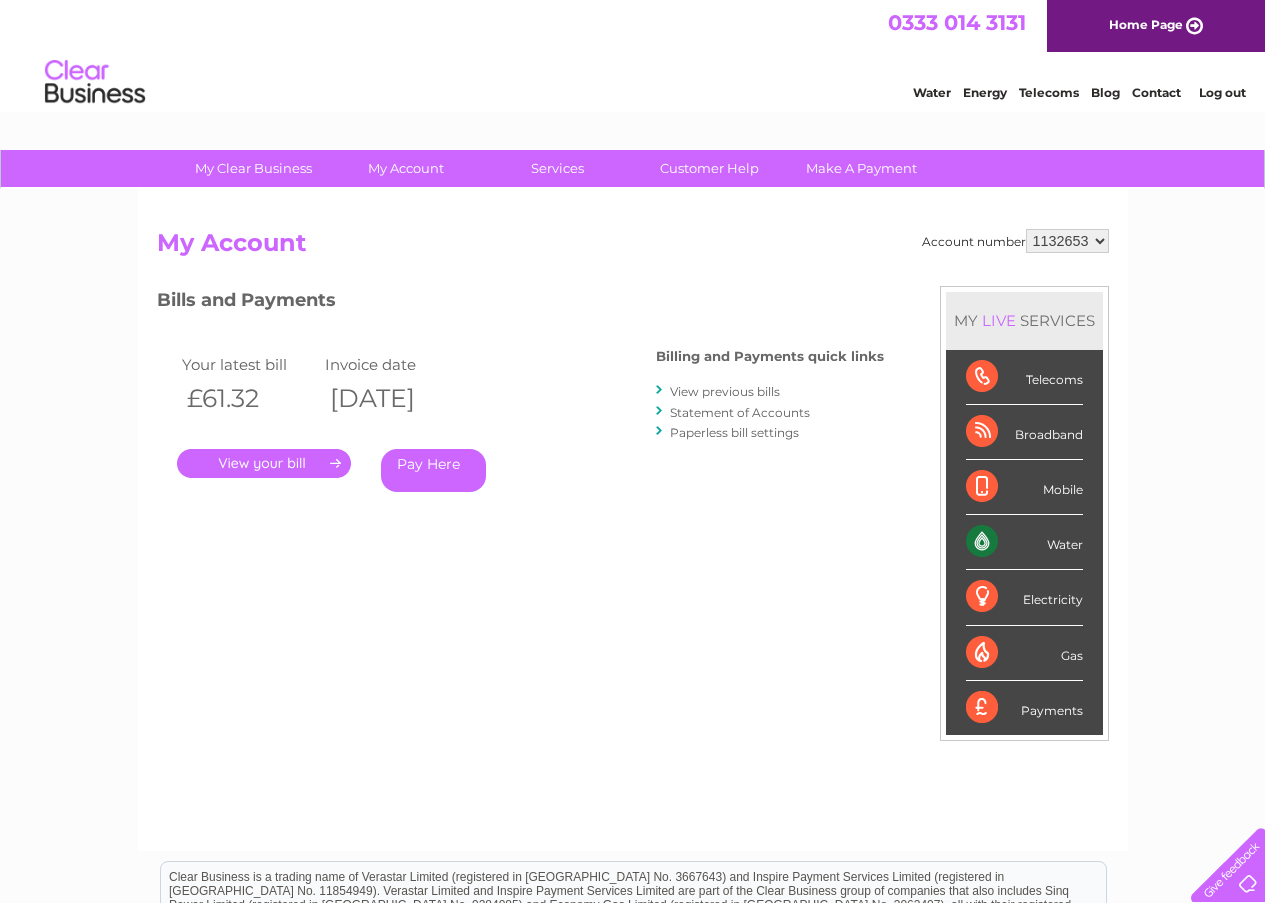 scroll, scrollTop: 0, scrollLeft: 0, axis: both 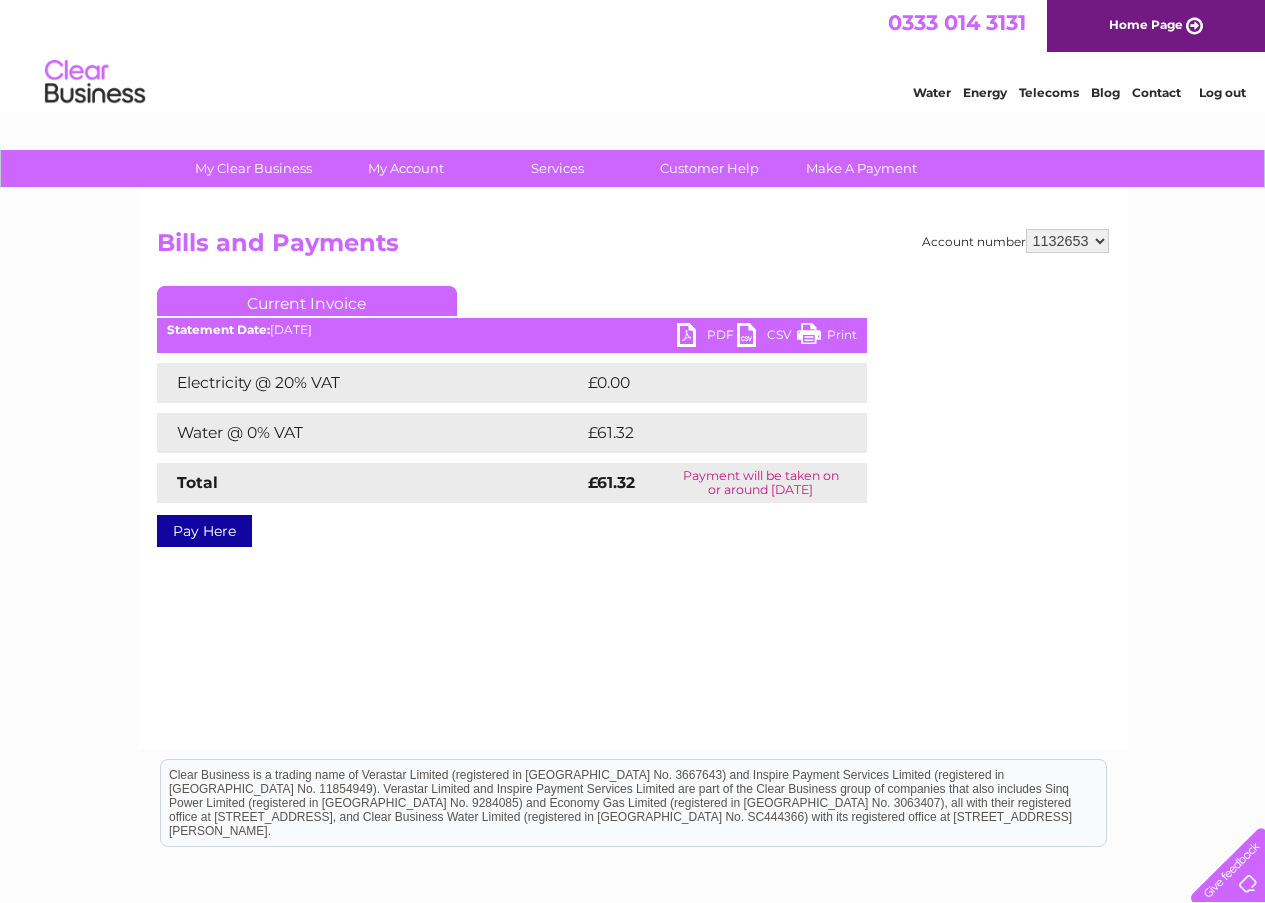 click on "PDF" at bounding box center [707, 337] 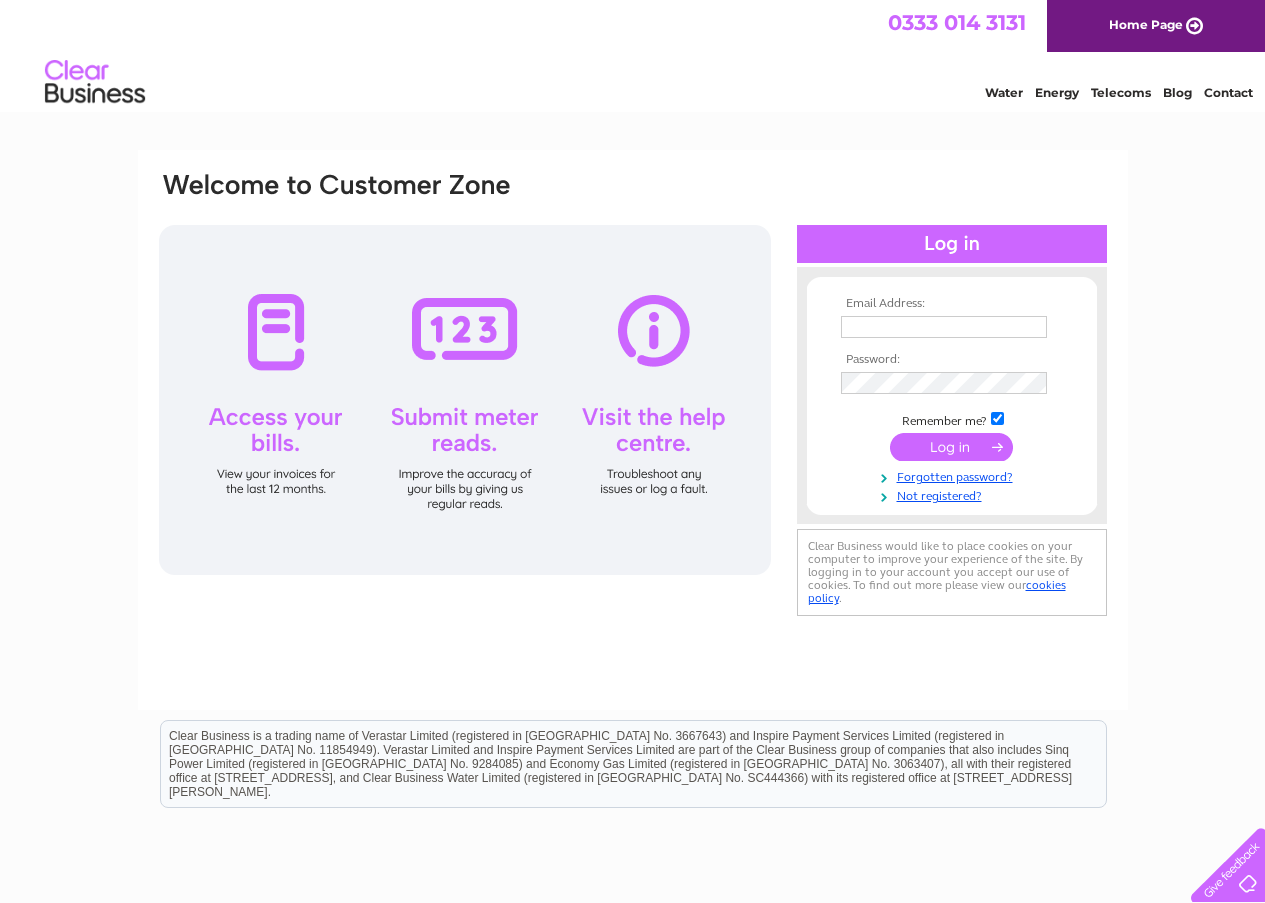 scroll, scrollTop: 0, scrollLeft: 0, axis: both 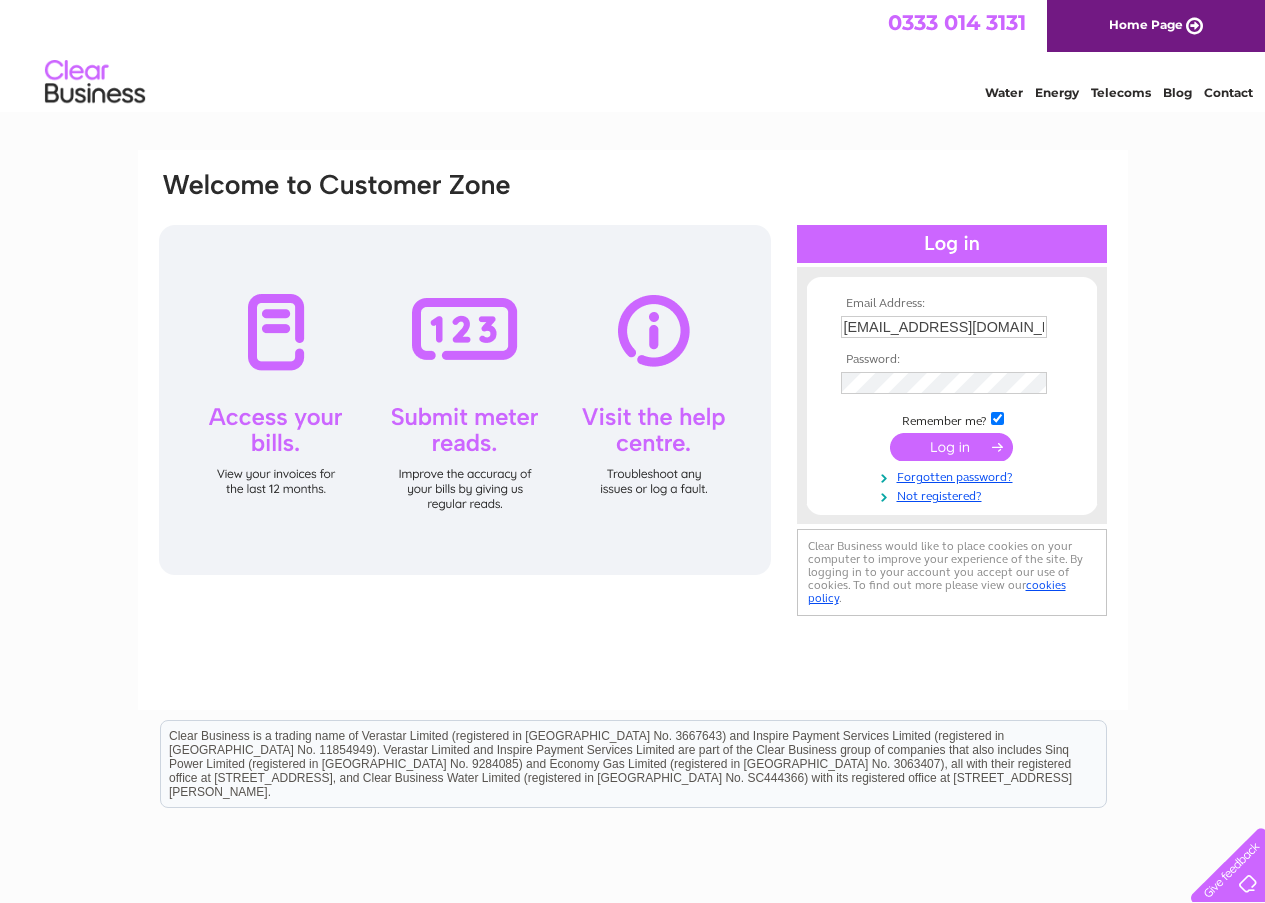 click on "[EMAIL_ADDRESS][DOMAIN_NAME]" at bounding box center (944, 327) 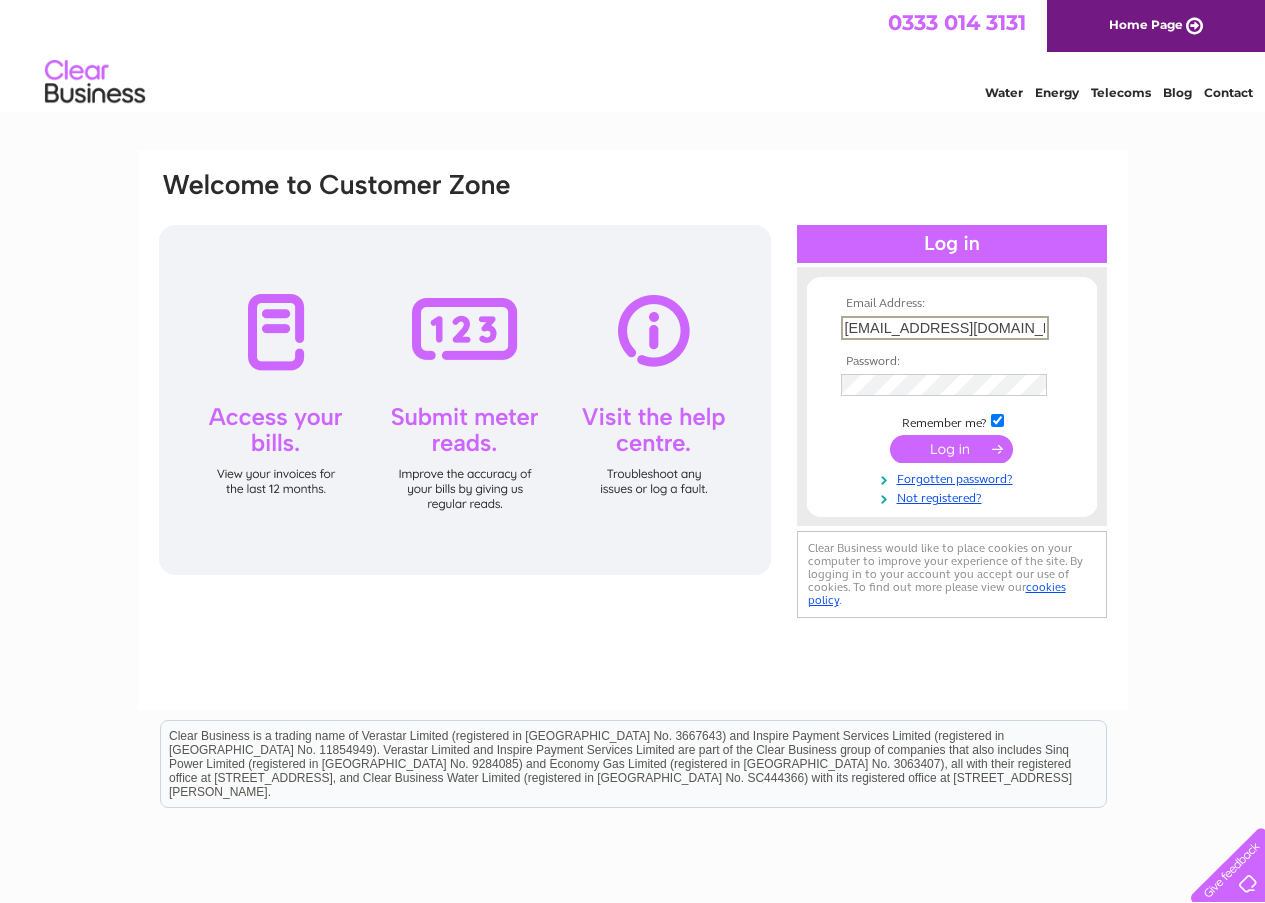 type on "[EMAIL_ADDRESS][DOMAIN_NAME]" 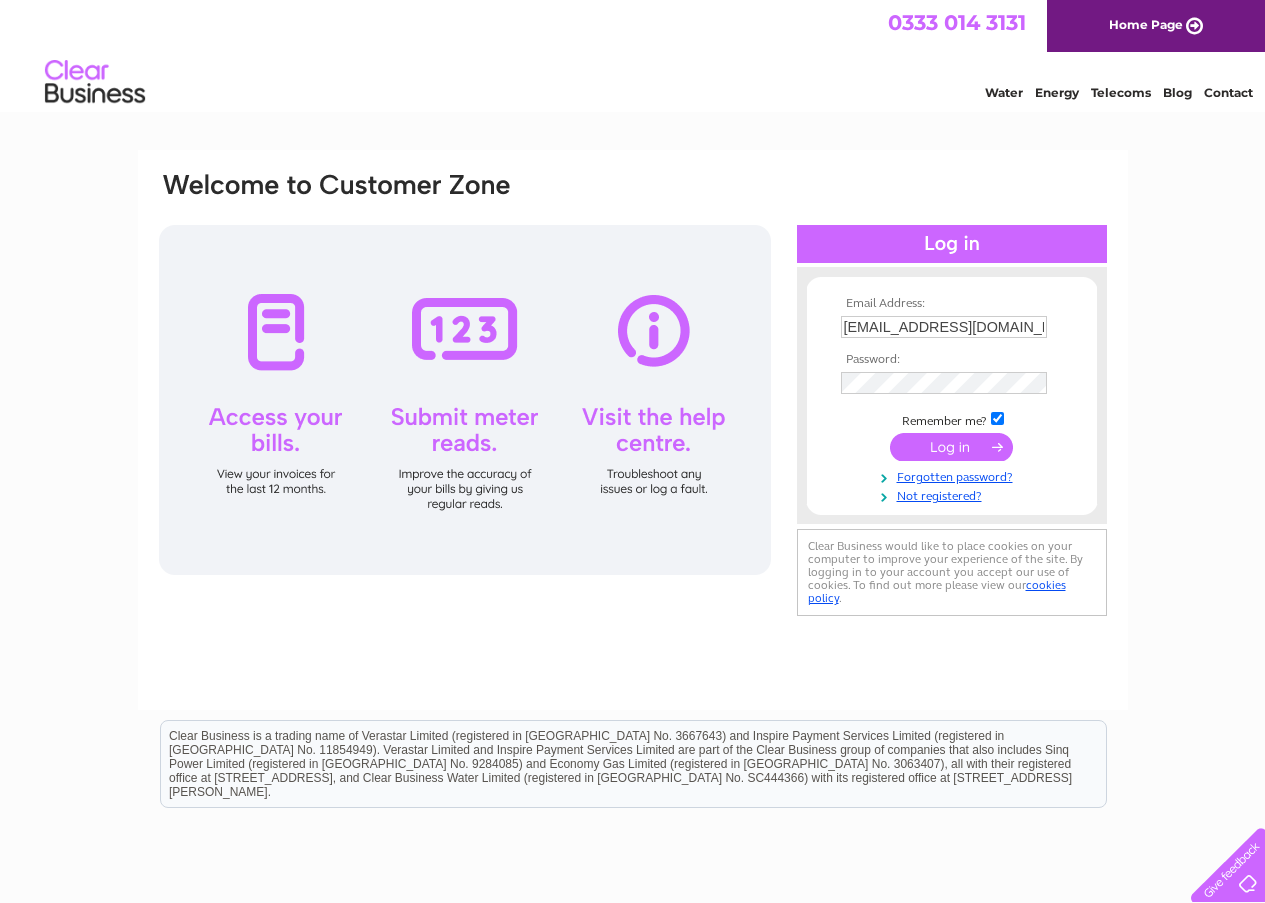 click at bounding box center (951, 447) 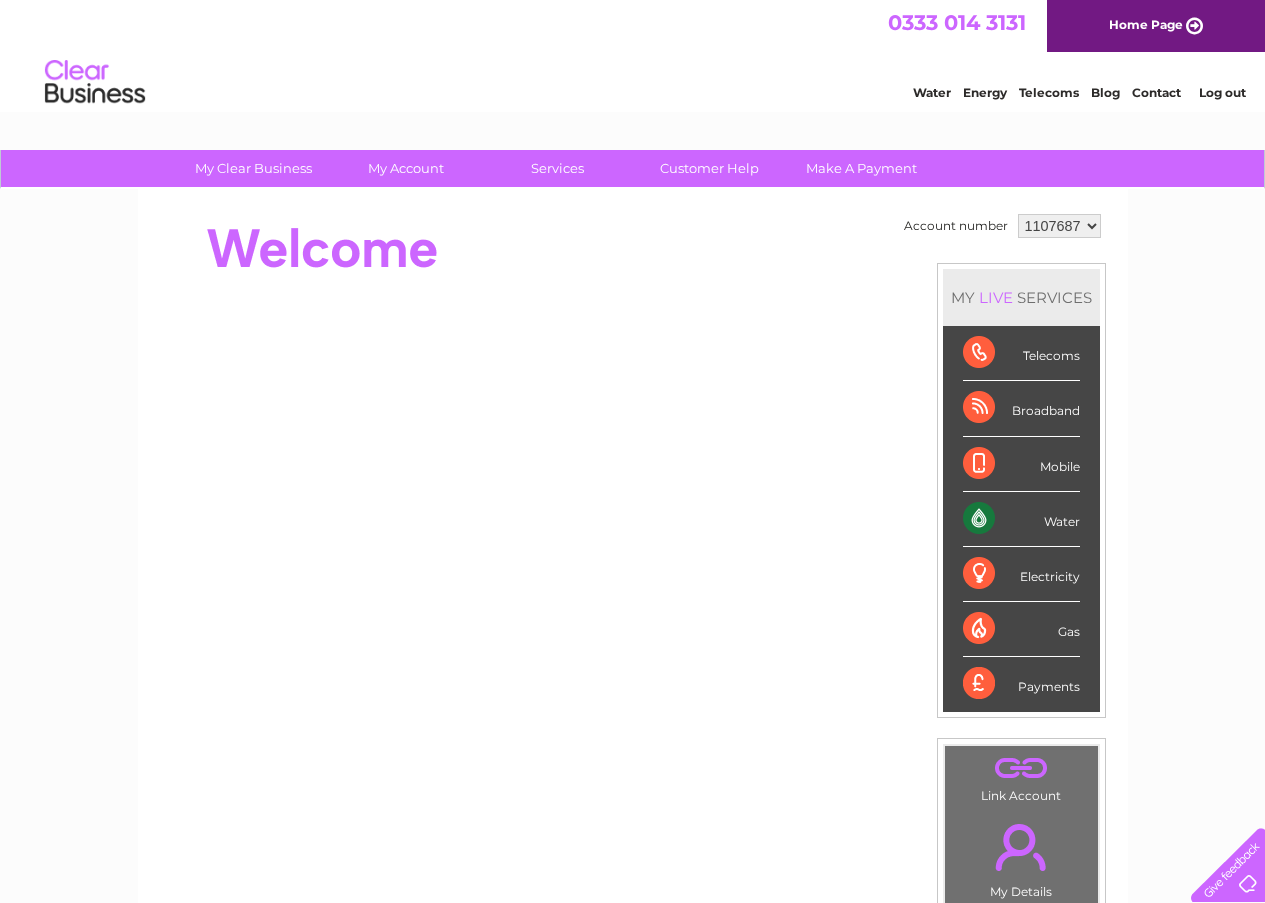 scroll, scrollTop: 0, scrollLeft: 0, axis: both 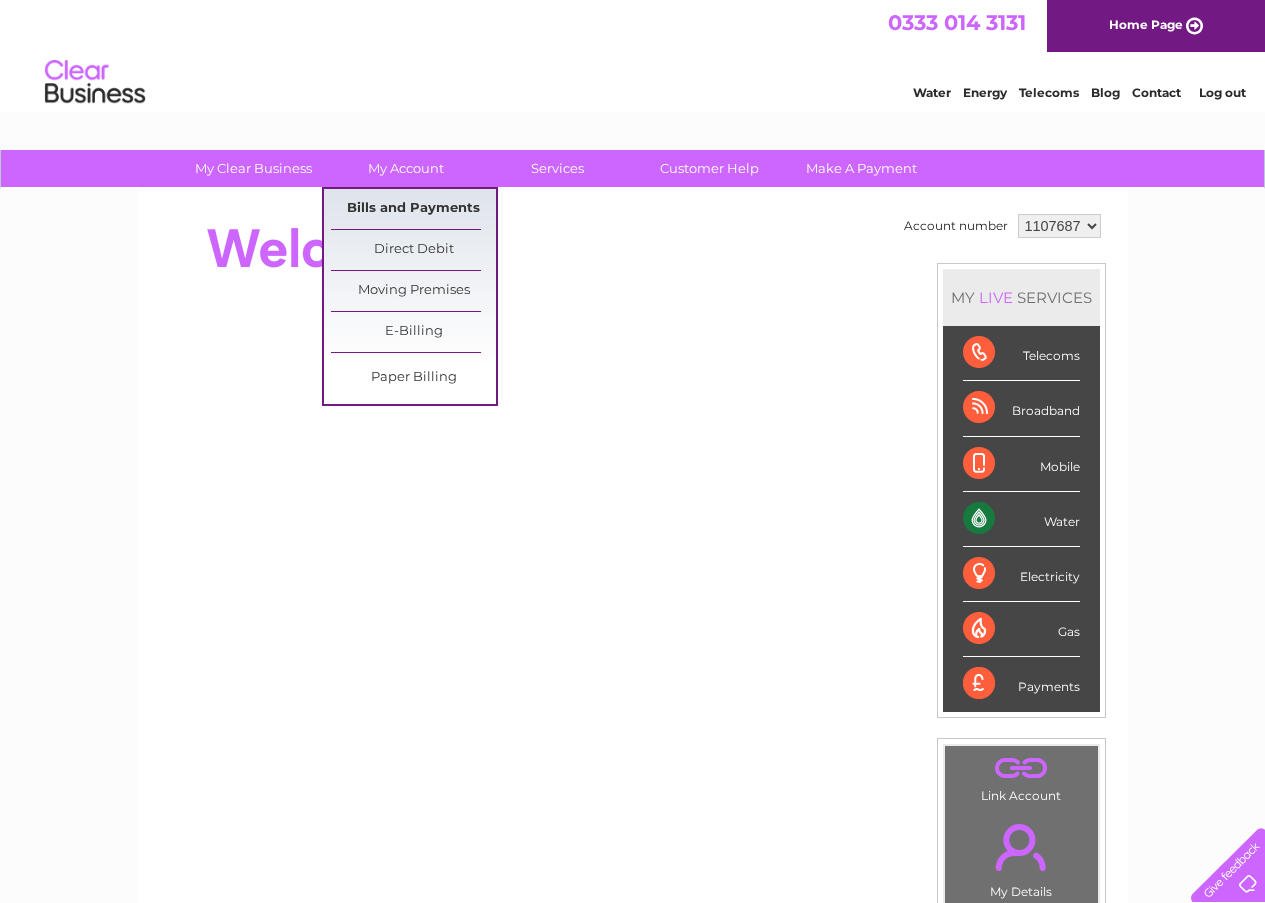 click on "Bills and Payments" at bounding box center [413, 209] 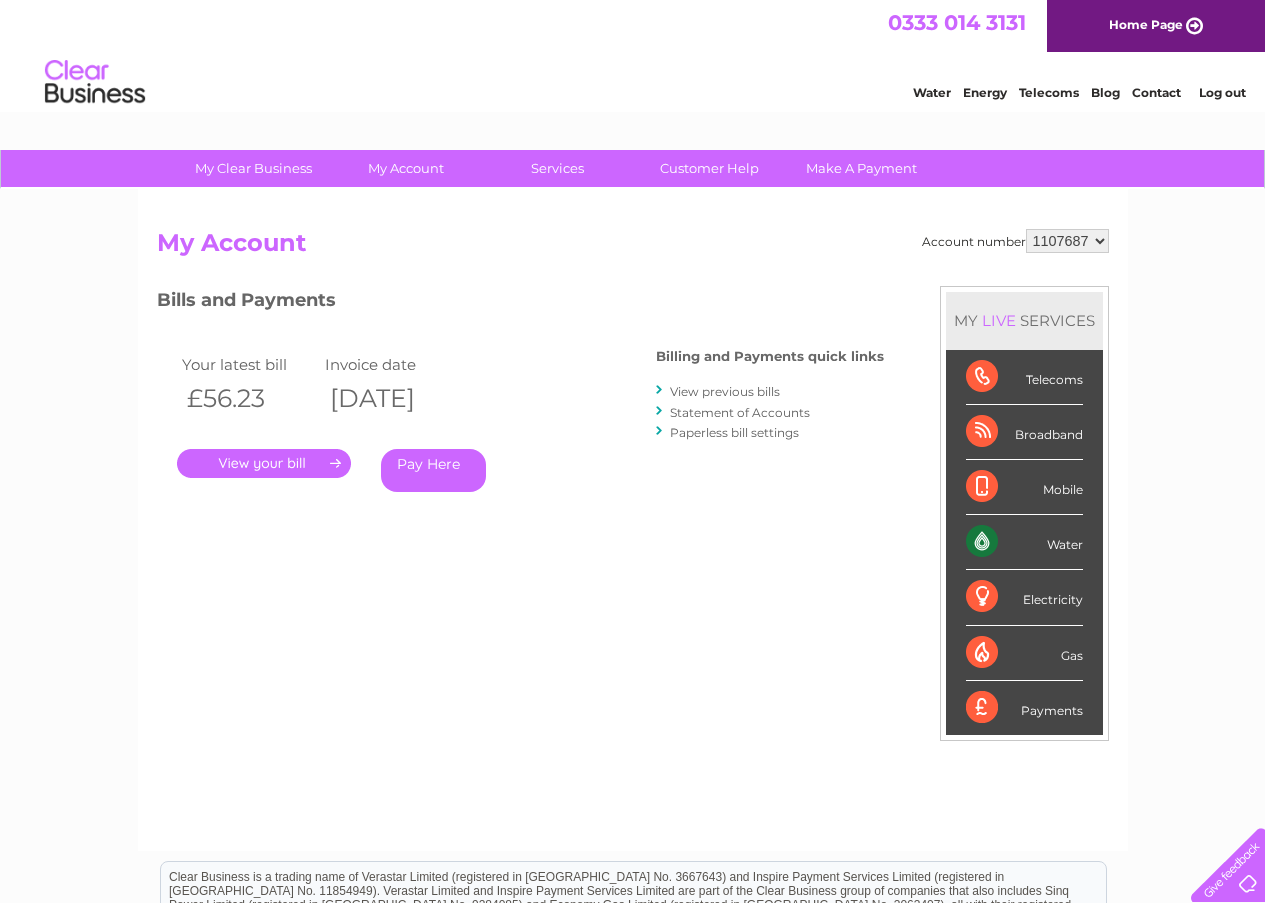 scroll, scrollTop: 0, scrollLeft: 0, axis: both 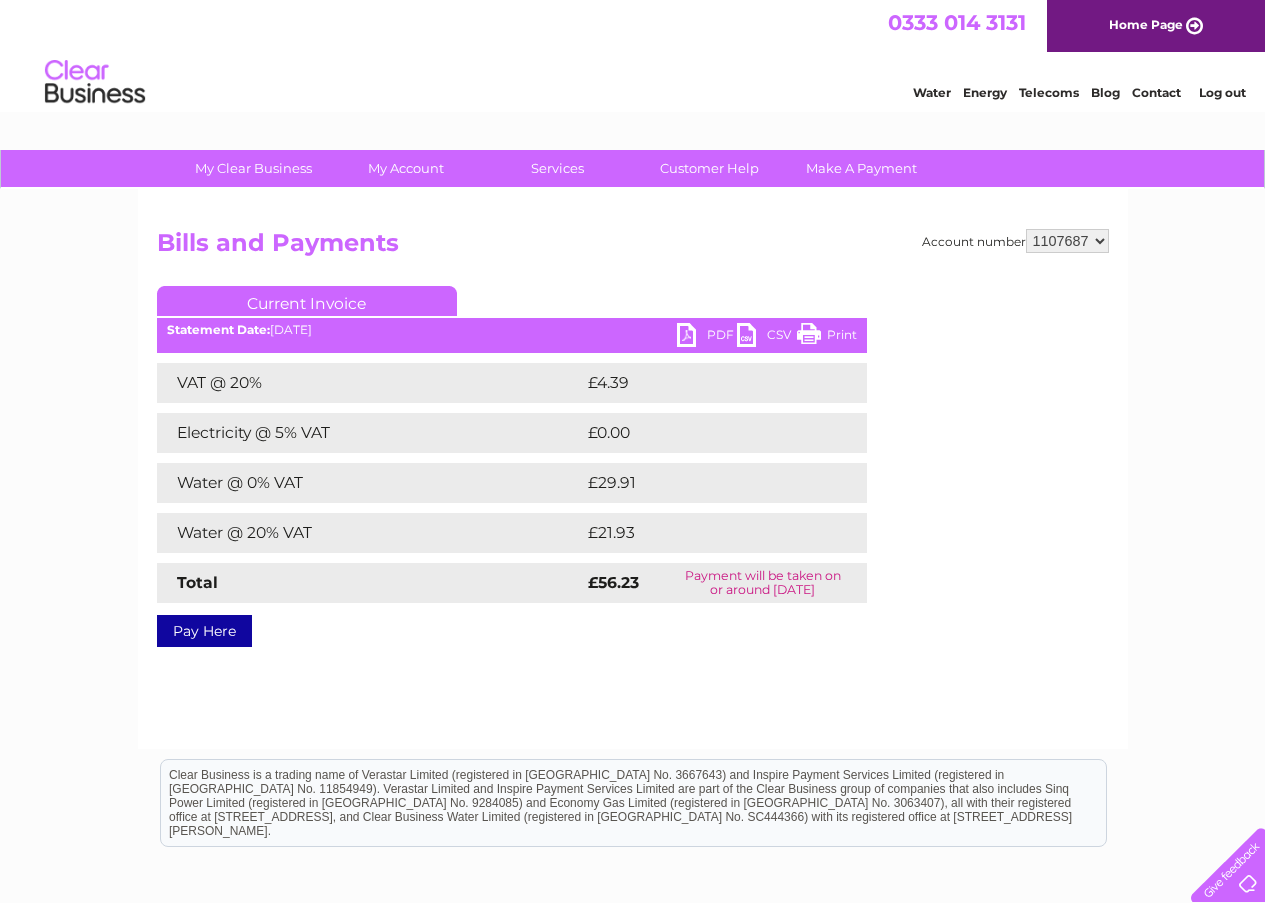 click on "PDF" at bounding box center [707, 337] 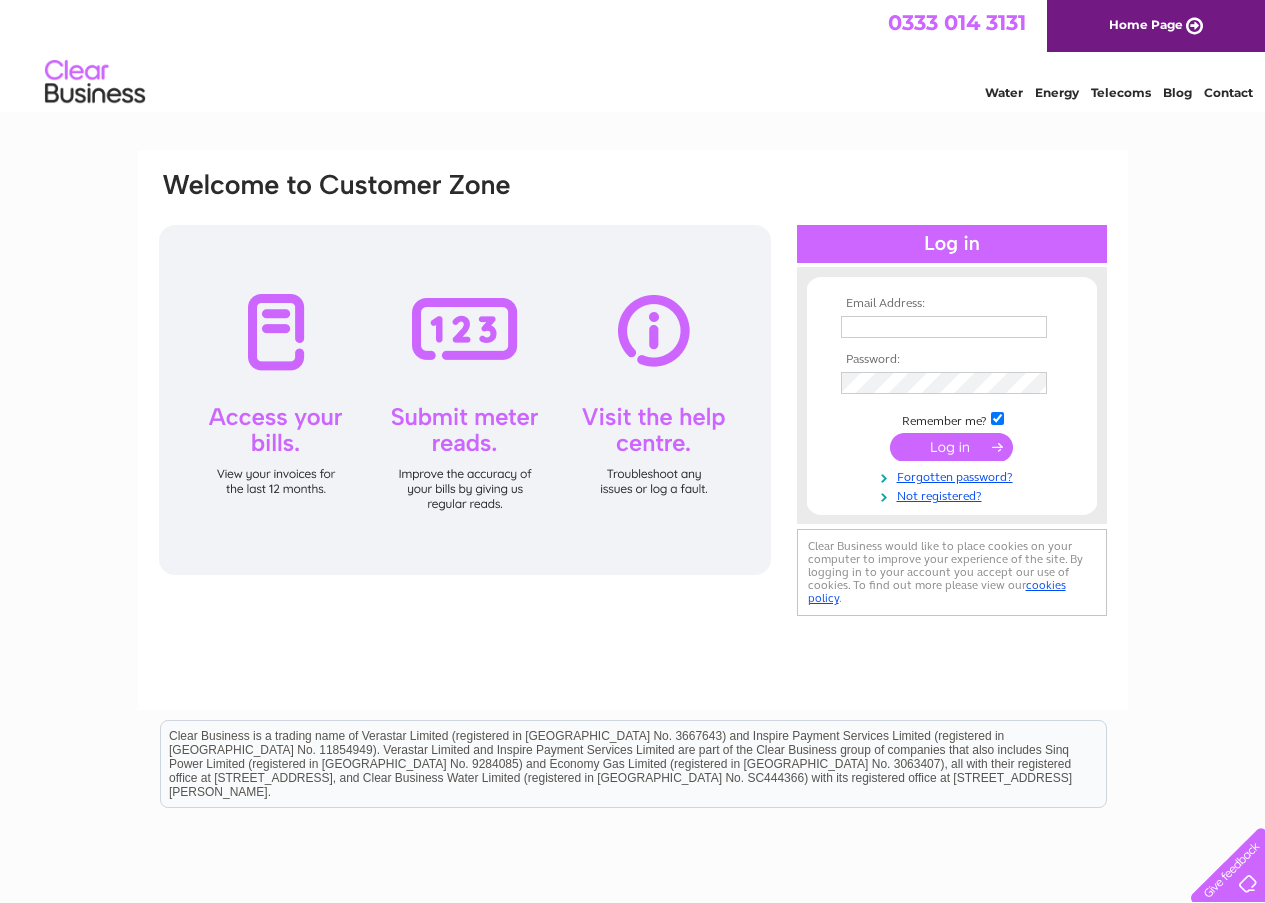scroll, scrollTop: 0, scrollLeft: 0, axis: both 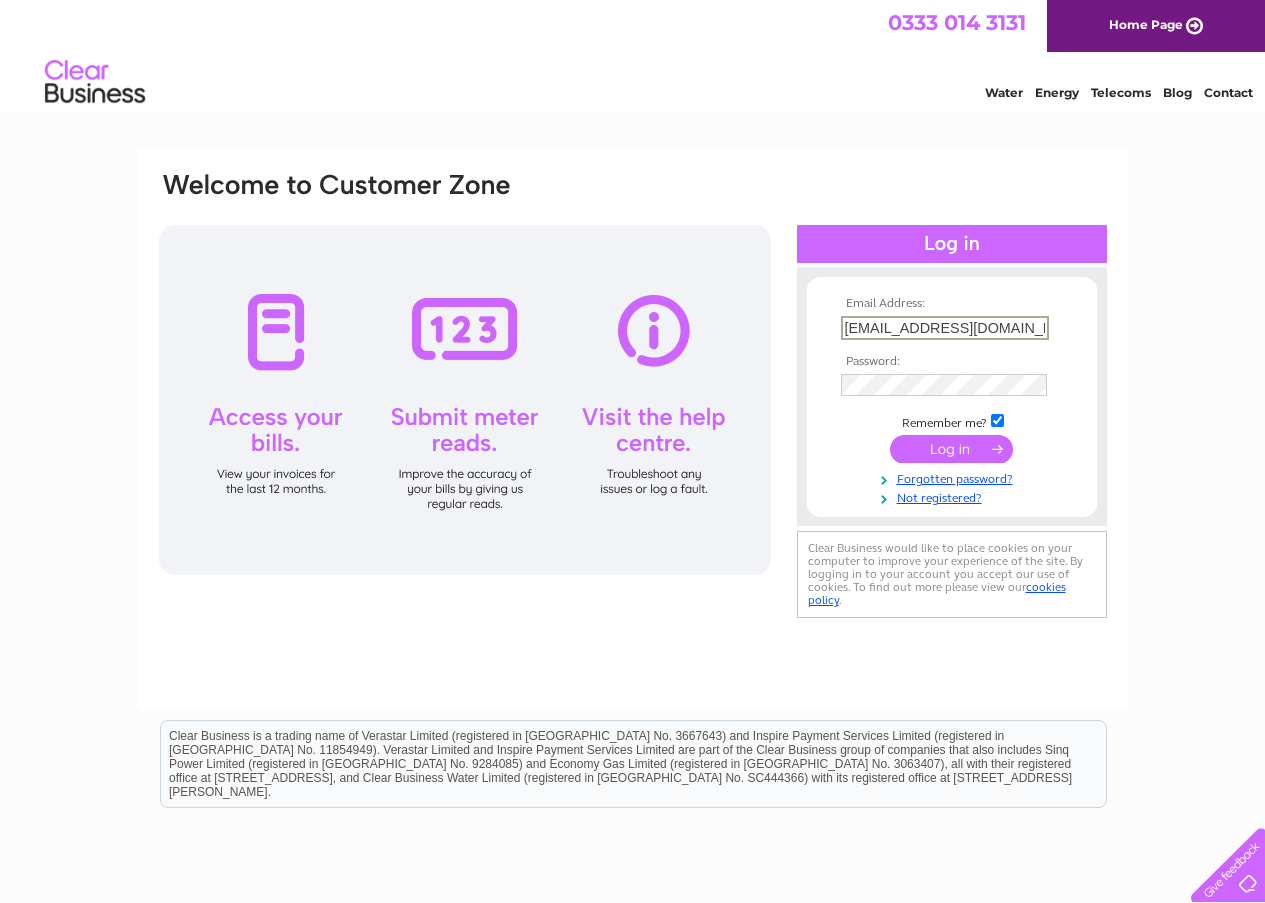 click on "bonarbridgepharmacy@outlook.com" at bounding box center (945, 328) 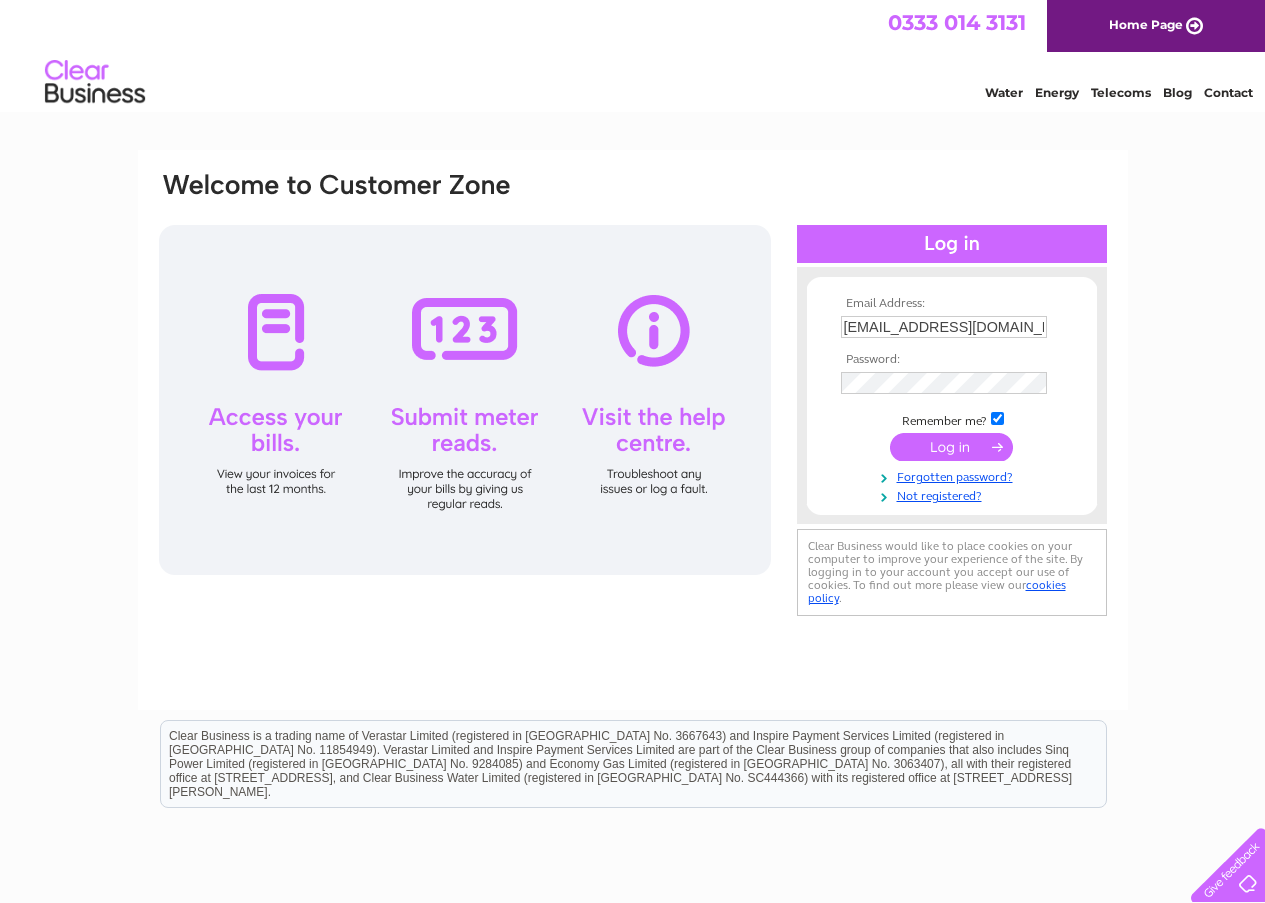 drag, startPoint x: 972, startPoint y: 445, endPoint x: 983, endPoint y: 436, distance: 14.21267 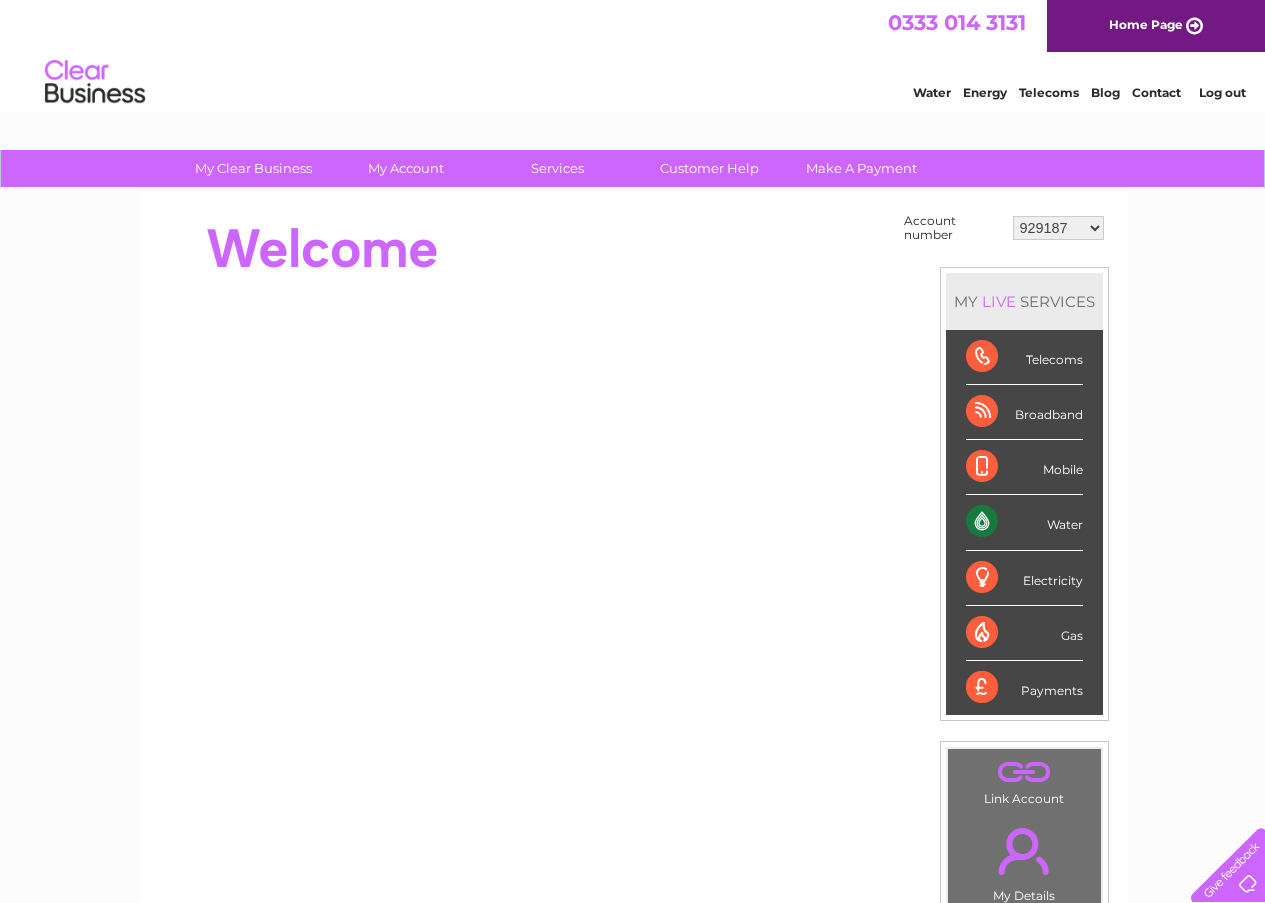 scroll, scrollTop: 0, scrollLeft: 0, axis: both 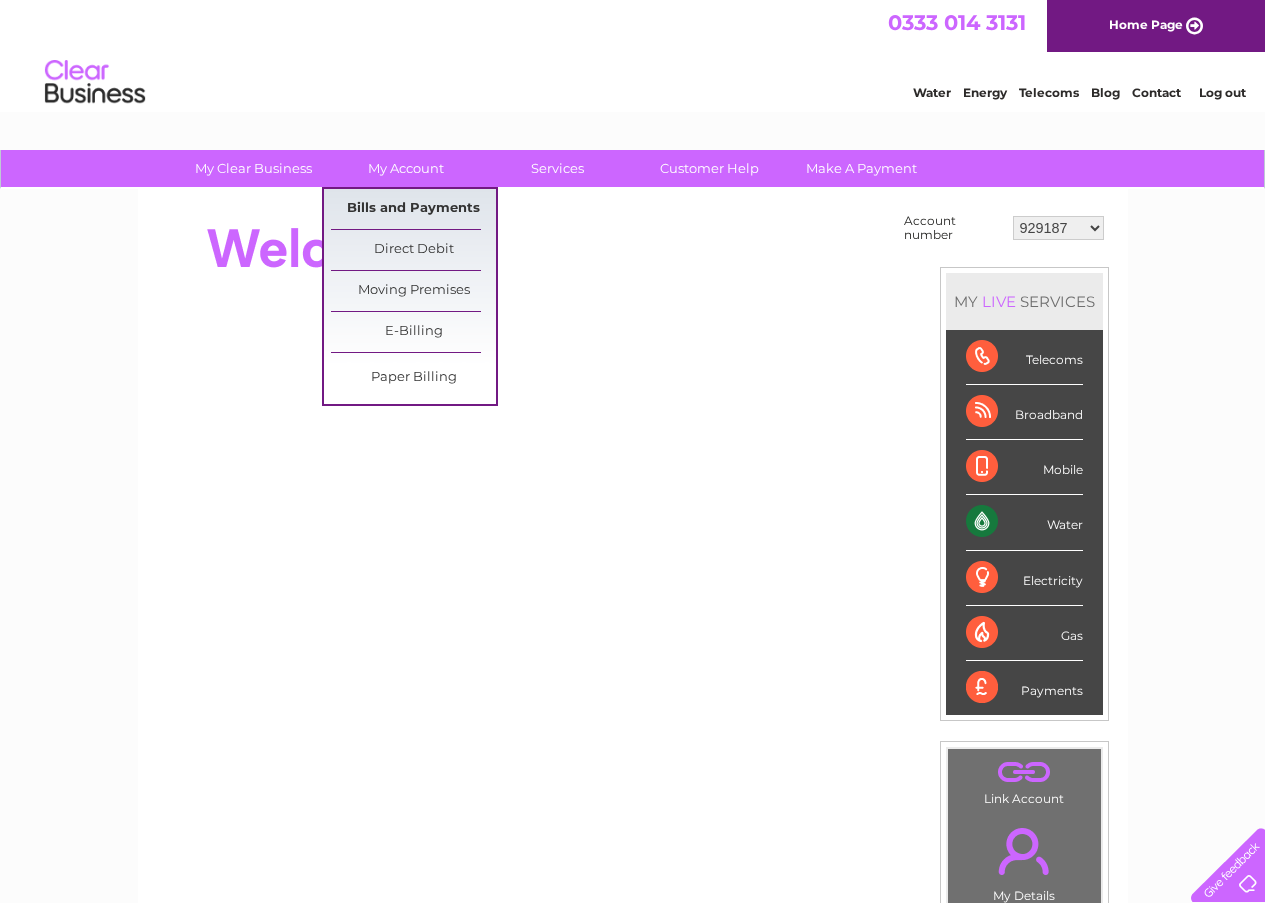 click on "Bills and Payments" at bounding box center (413, 209) 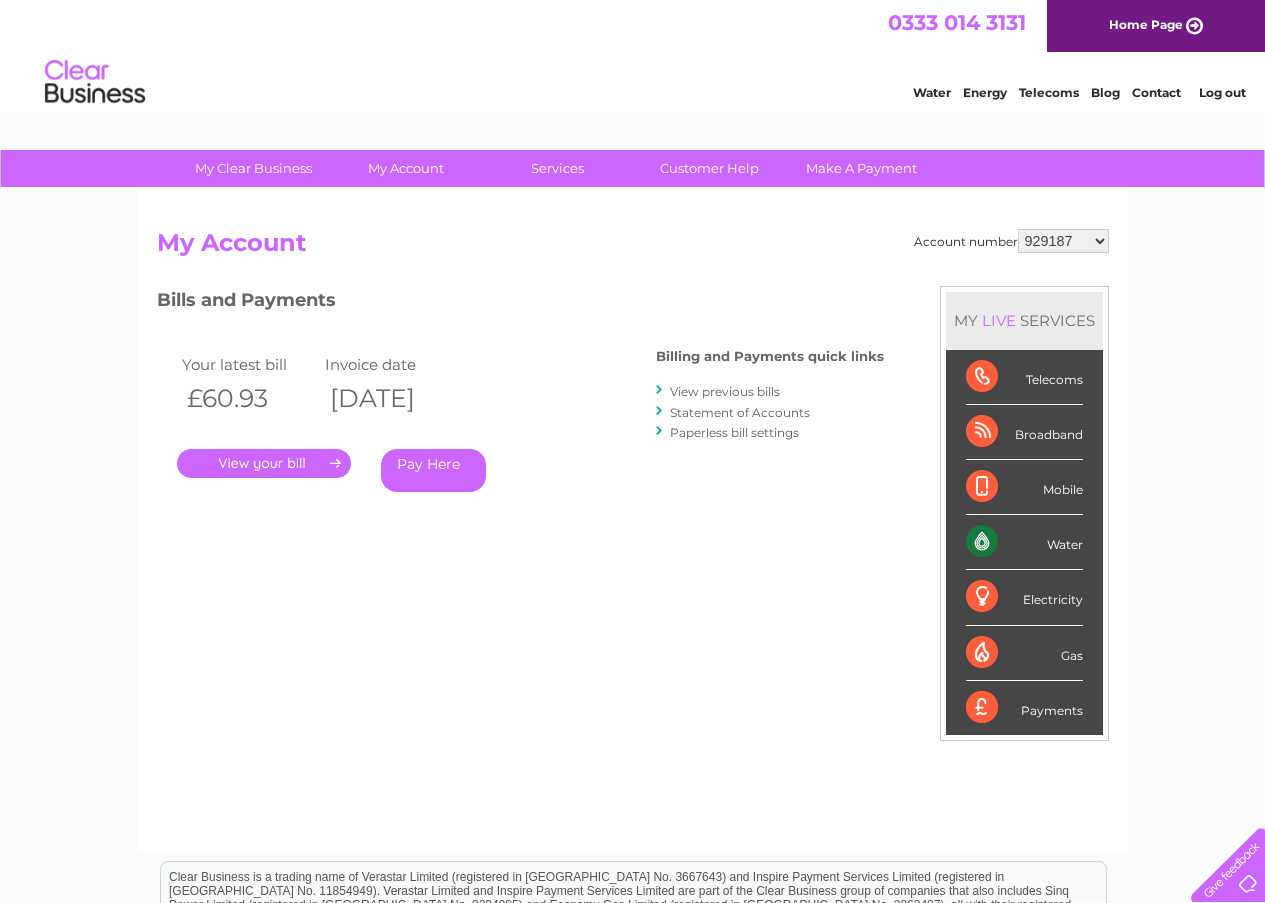 scroll, scrollTop: 0, scrollLeft: 0, axis: both 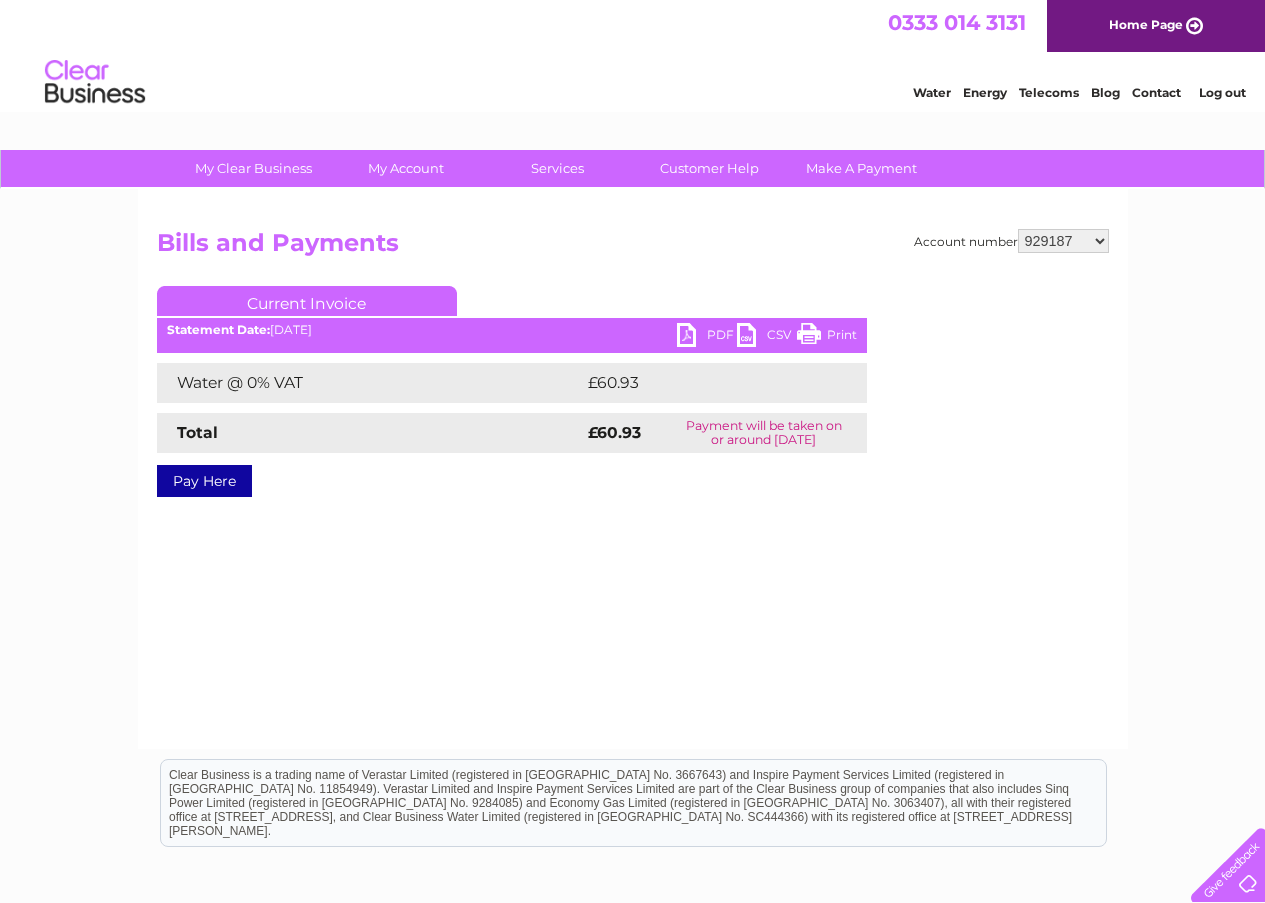 click on "PDF" at bounding box center [707, 337] 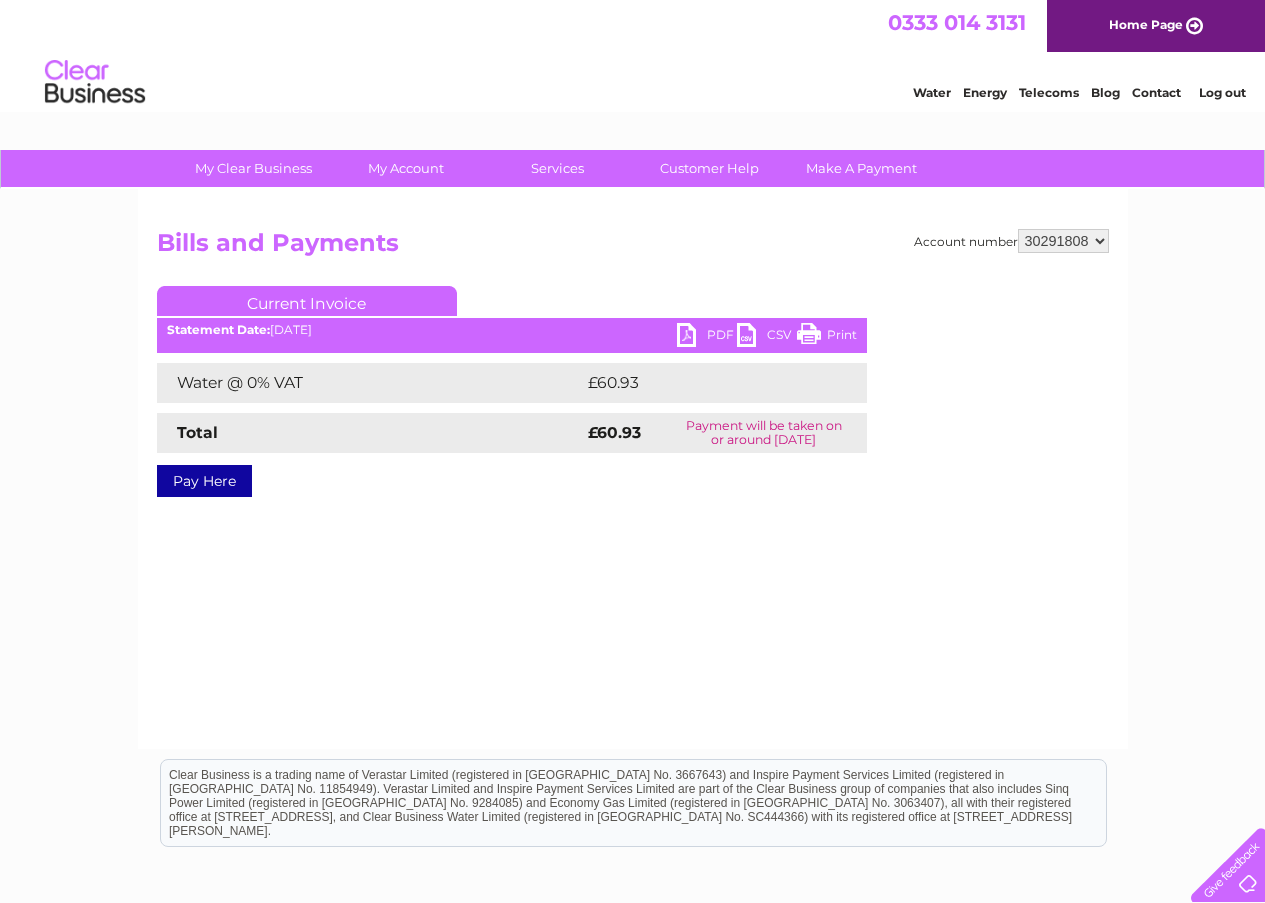 click on "929187
30291808" at bounding box center [1063, 241] 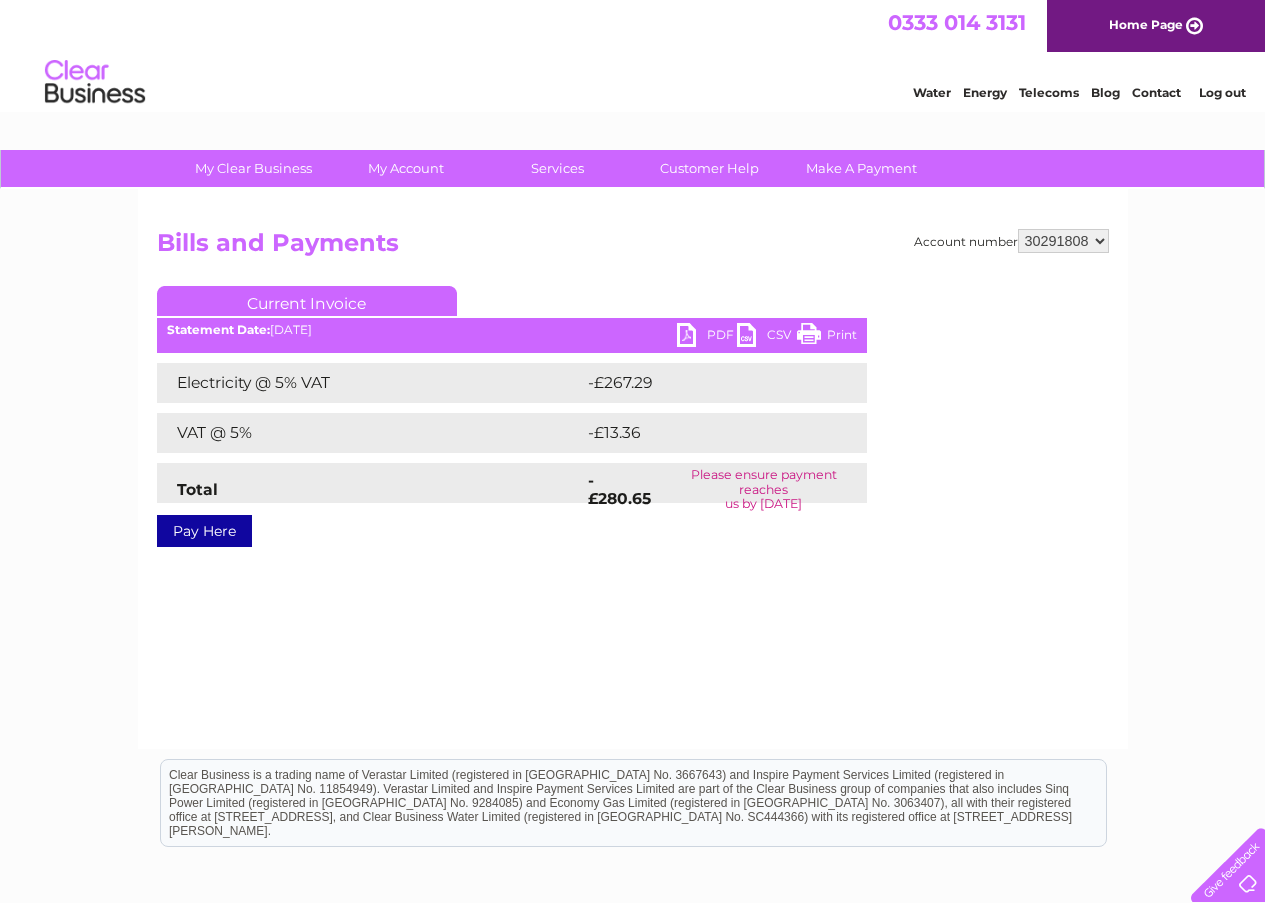 scroll, scrollTop: 0, scrollLeft: 0, axis: both 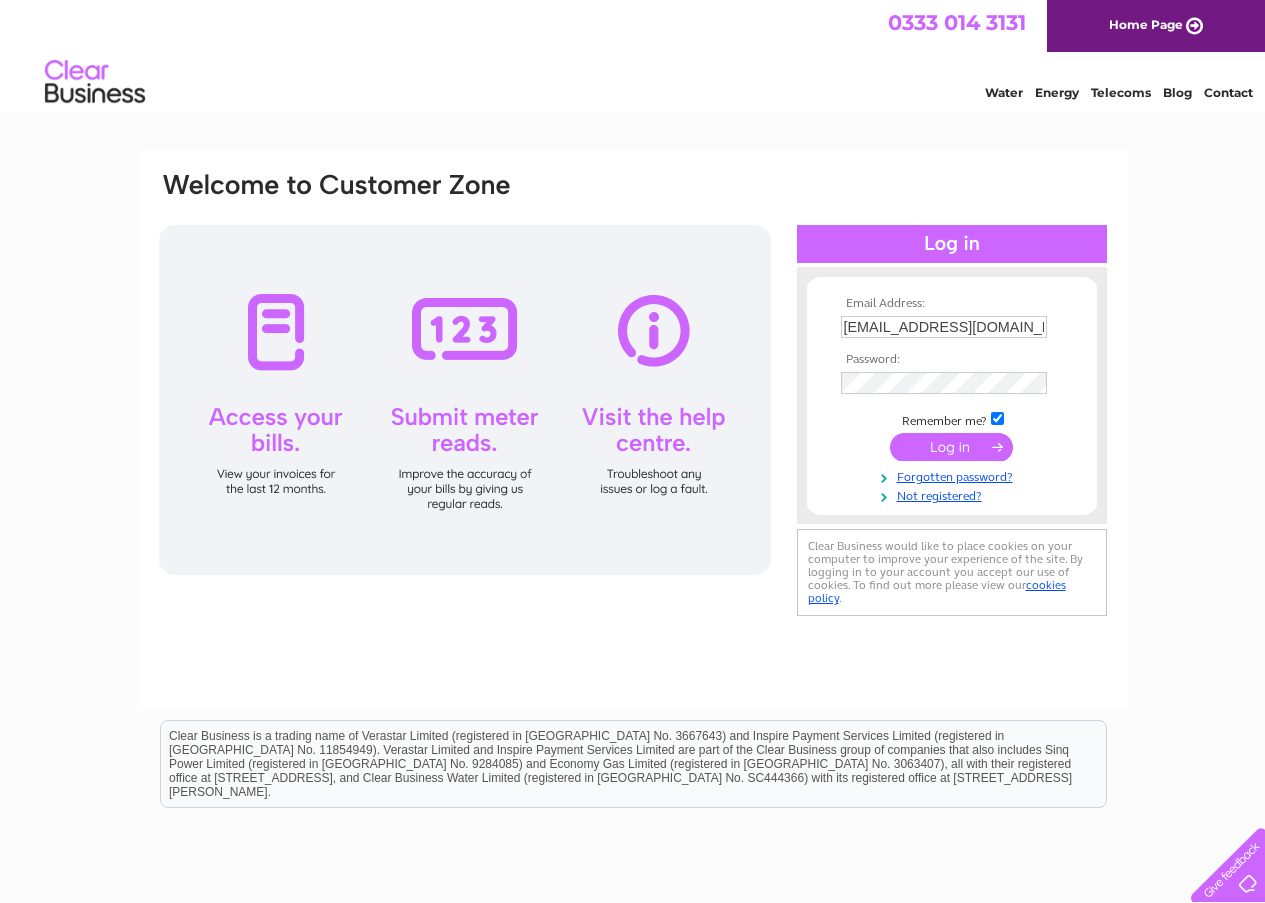 click on "[EMAIL_ADDRESS][DOMAIN_NAME]" at bounding box center [944, 327] 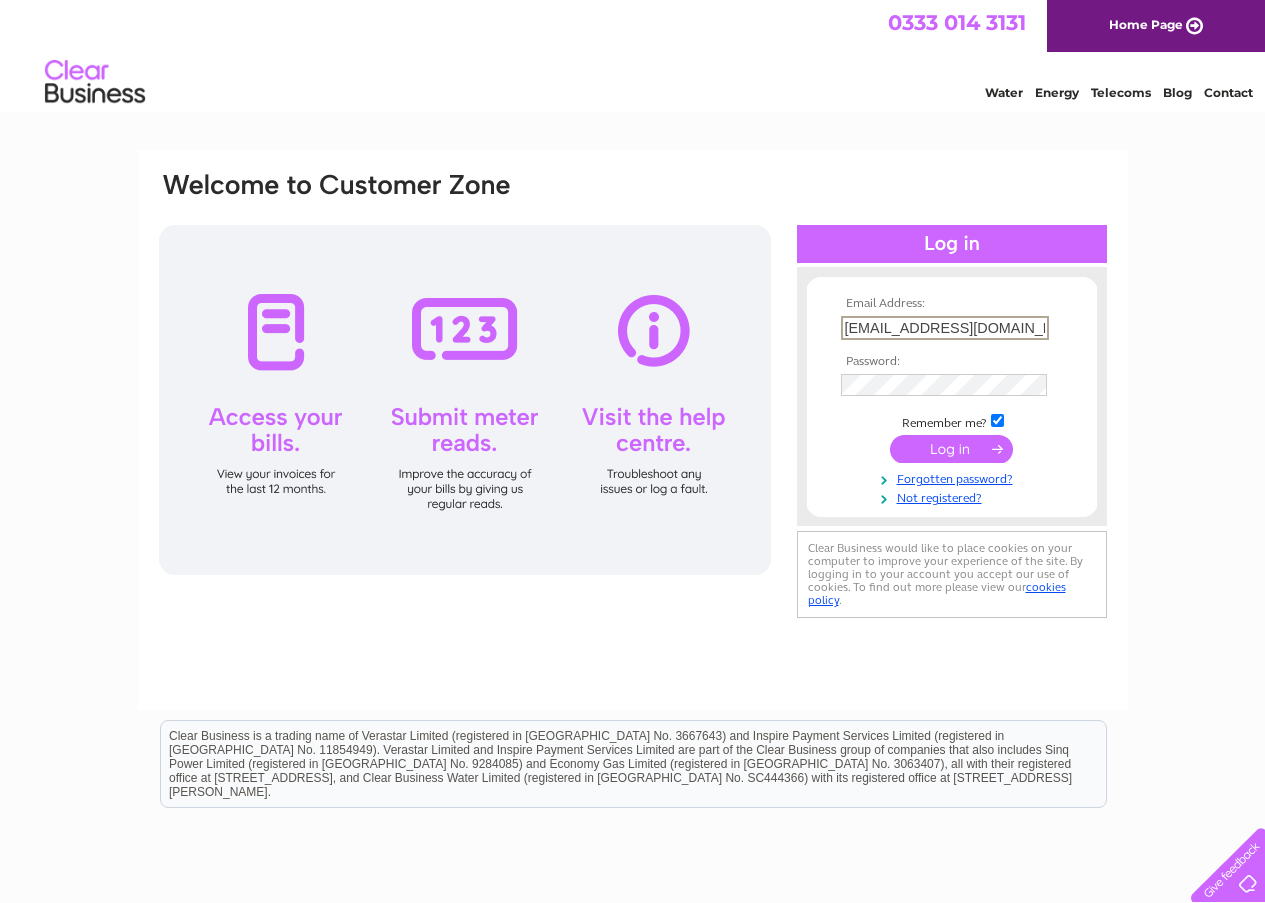 type on "[PERSON_NAME][EMAIL_ADDRESS][DOMAIN_NAME]" 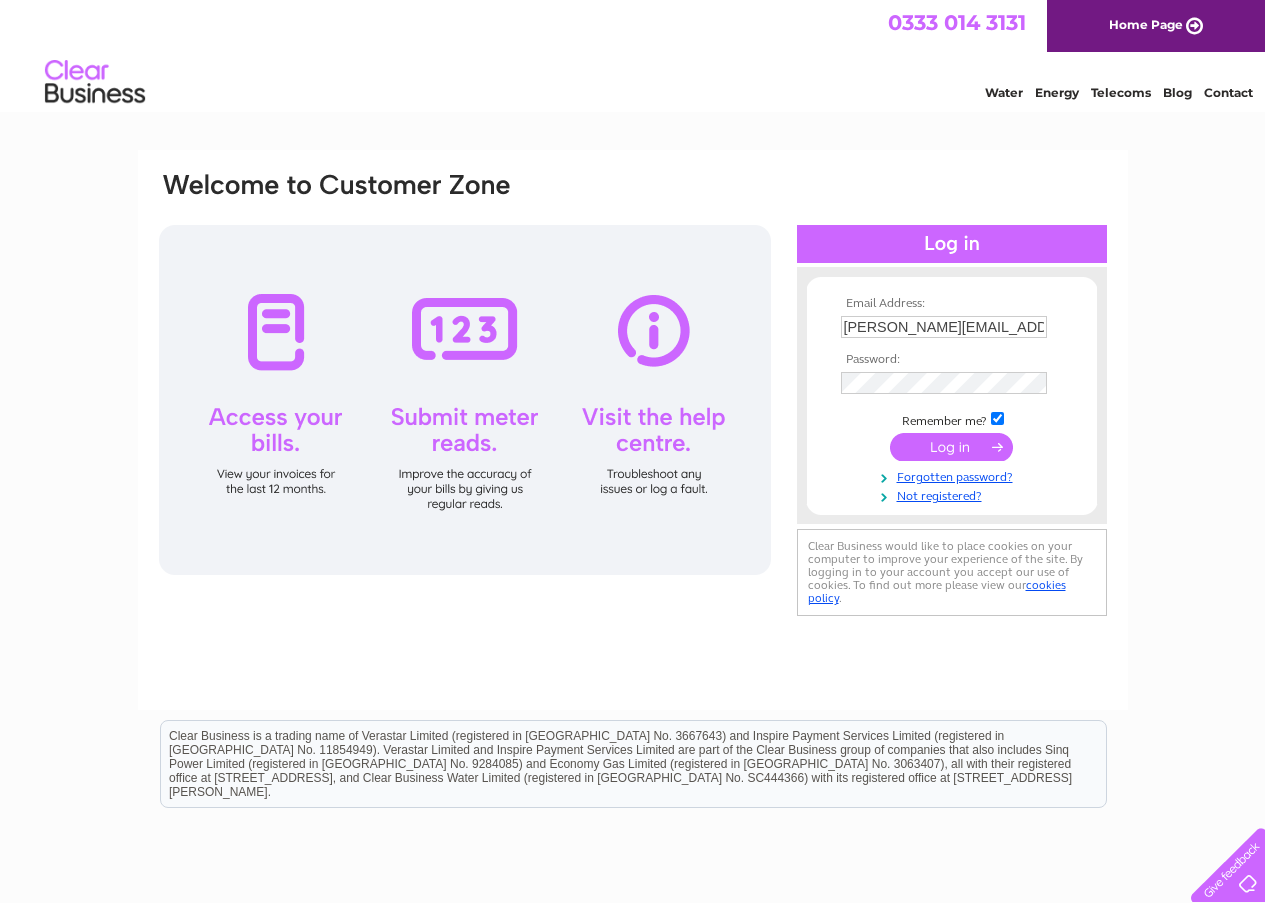 drag, startPoint x: 960, startPoint y: 444, endPoint x: 970, endPoint y: 442, distance: 10.198039 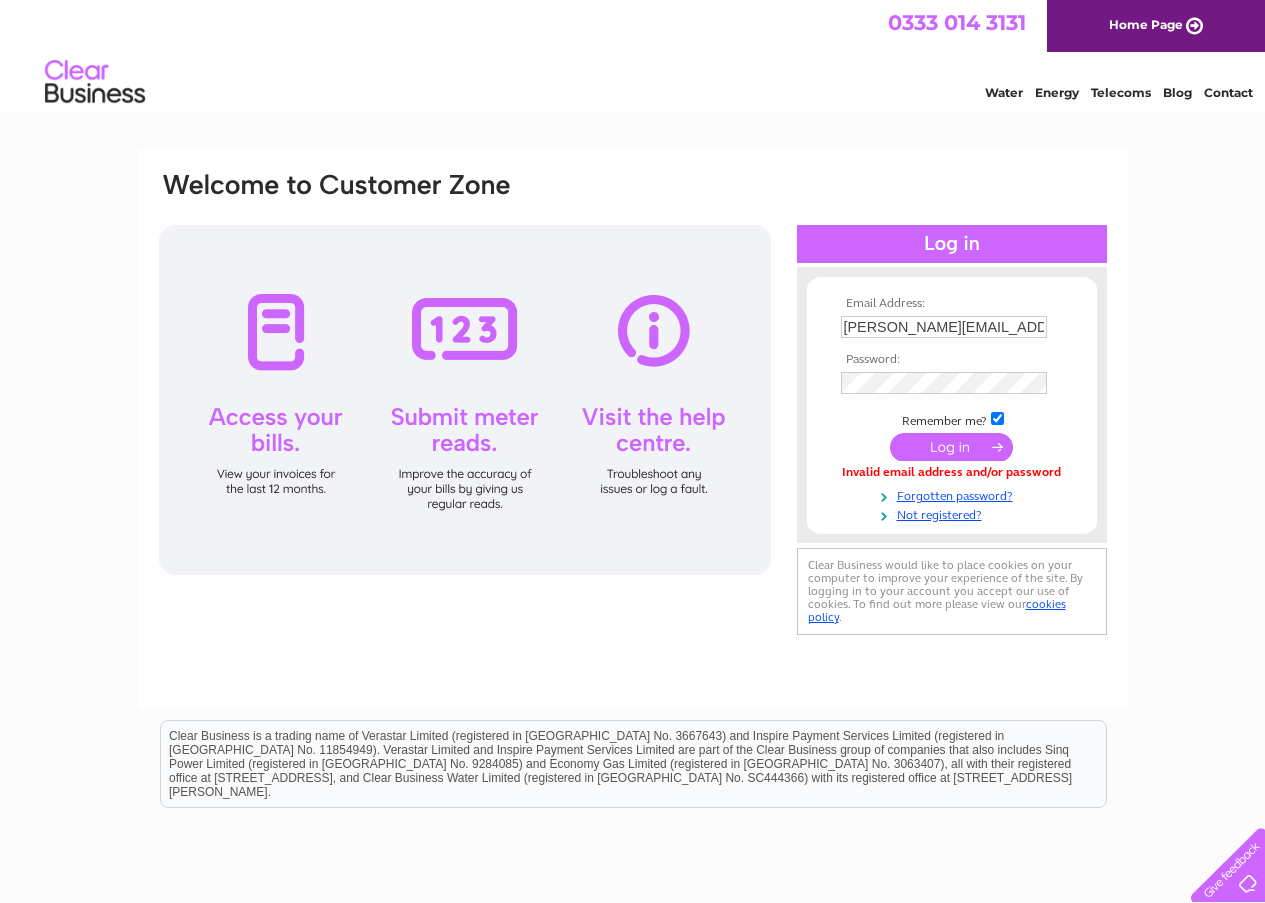 scroll, scrollTop: 0, scrollLeft: 0, axis: both 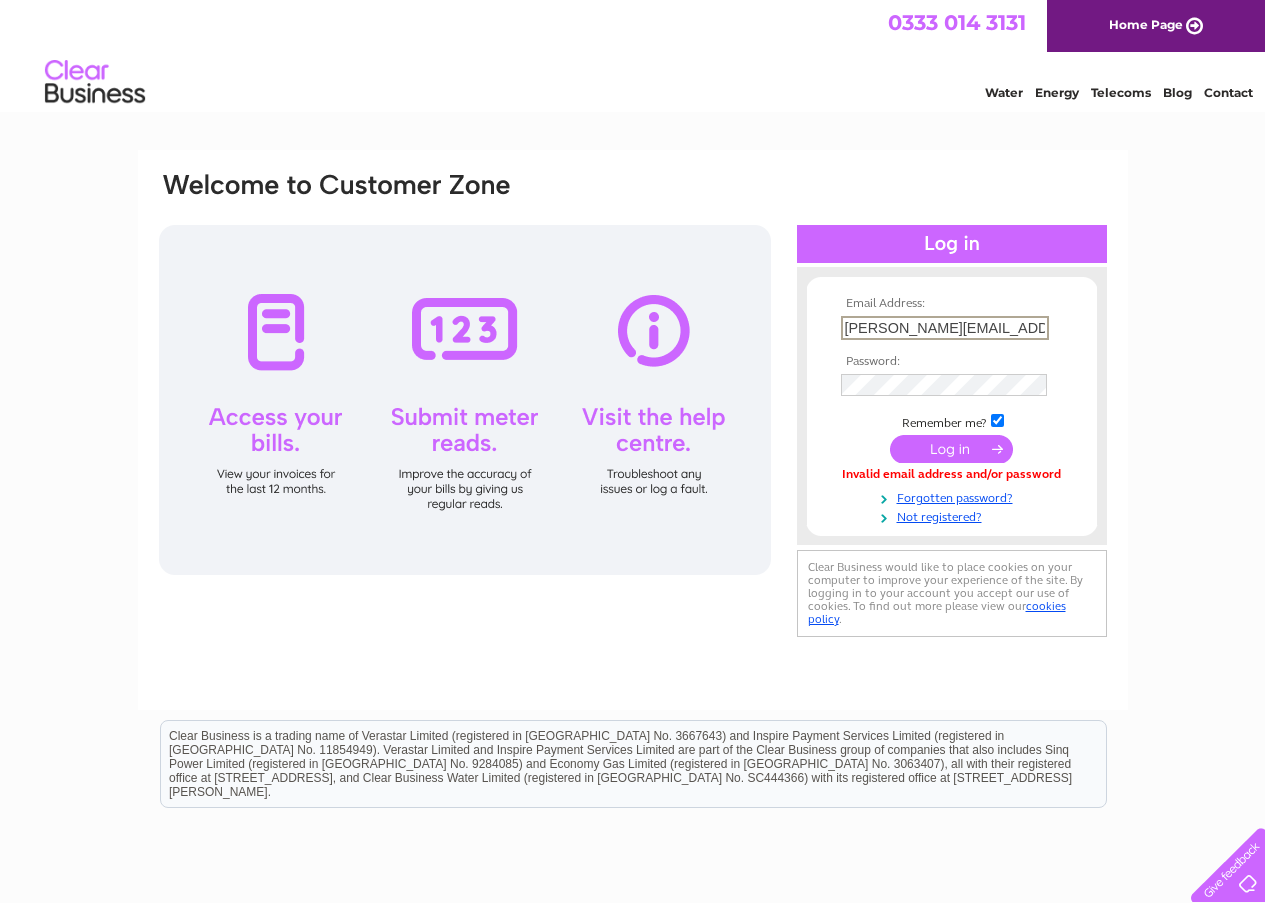 click on "[PERSON_NAME][EMAIL_ADDRESS][DOMAIN_NAME]" at bounding box center (945, 328) 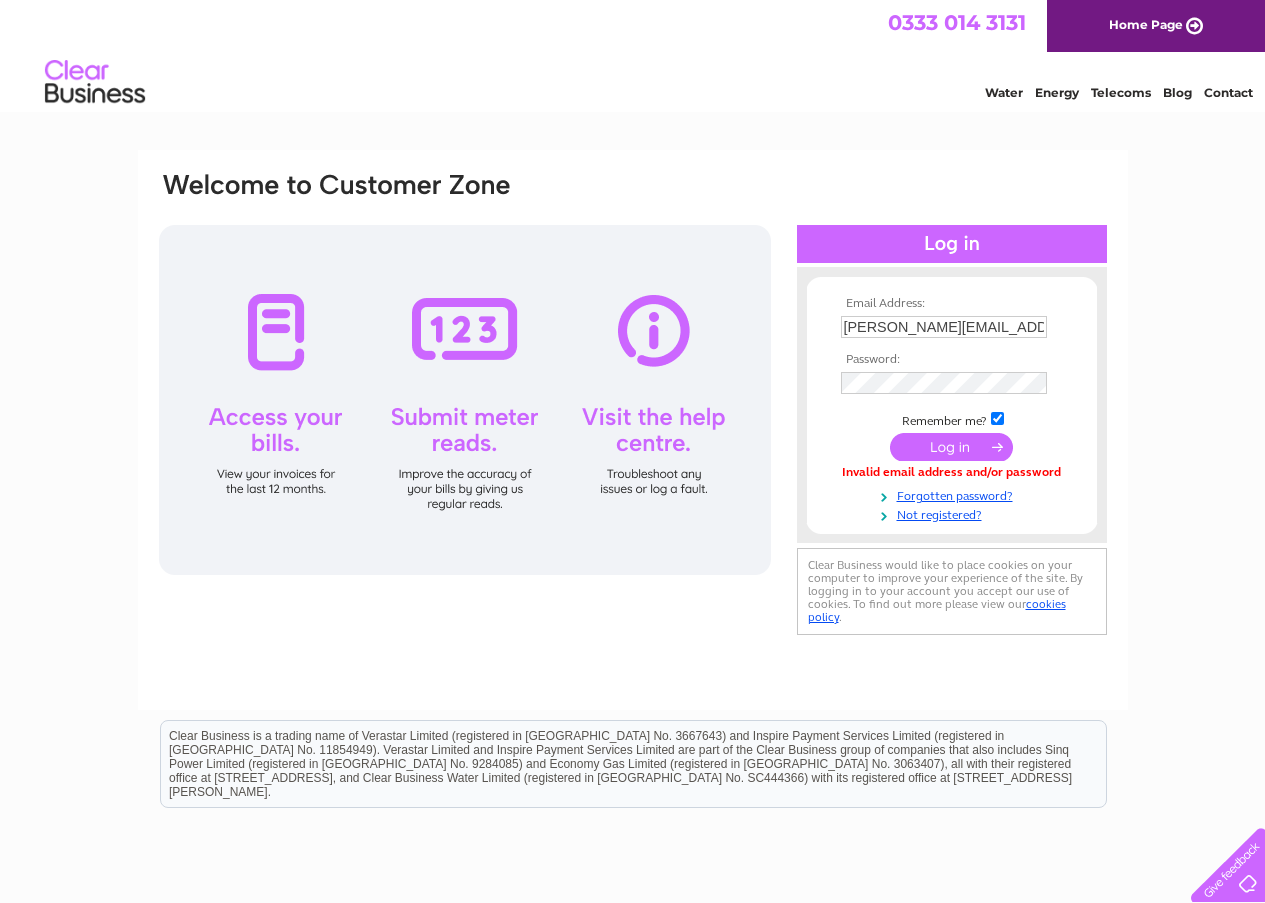 click at bounding box center [951, 447] 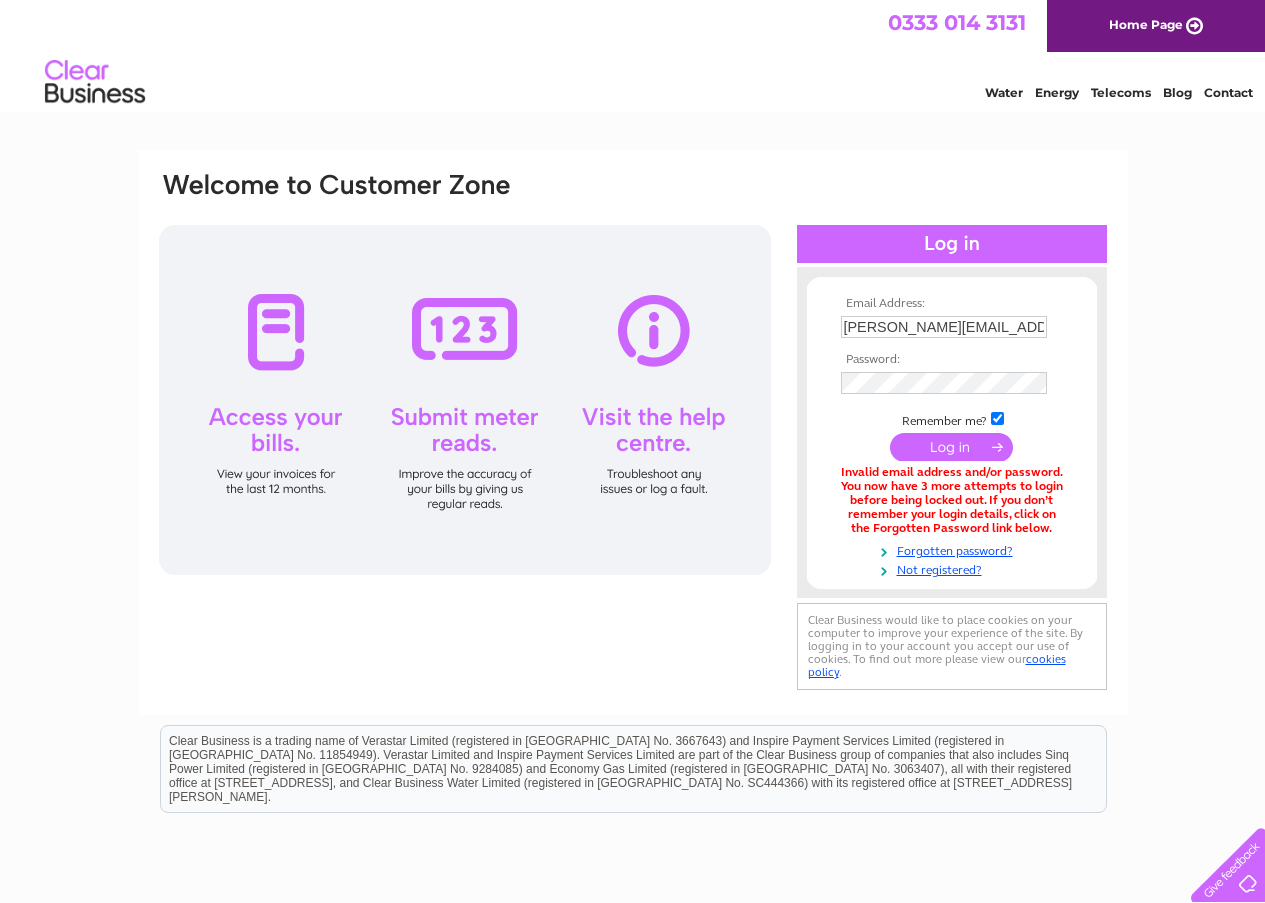 scroll, scrollTop: 0, scrollLeft: 0, axis: both 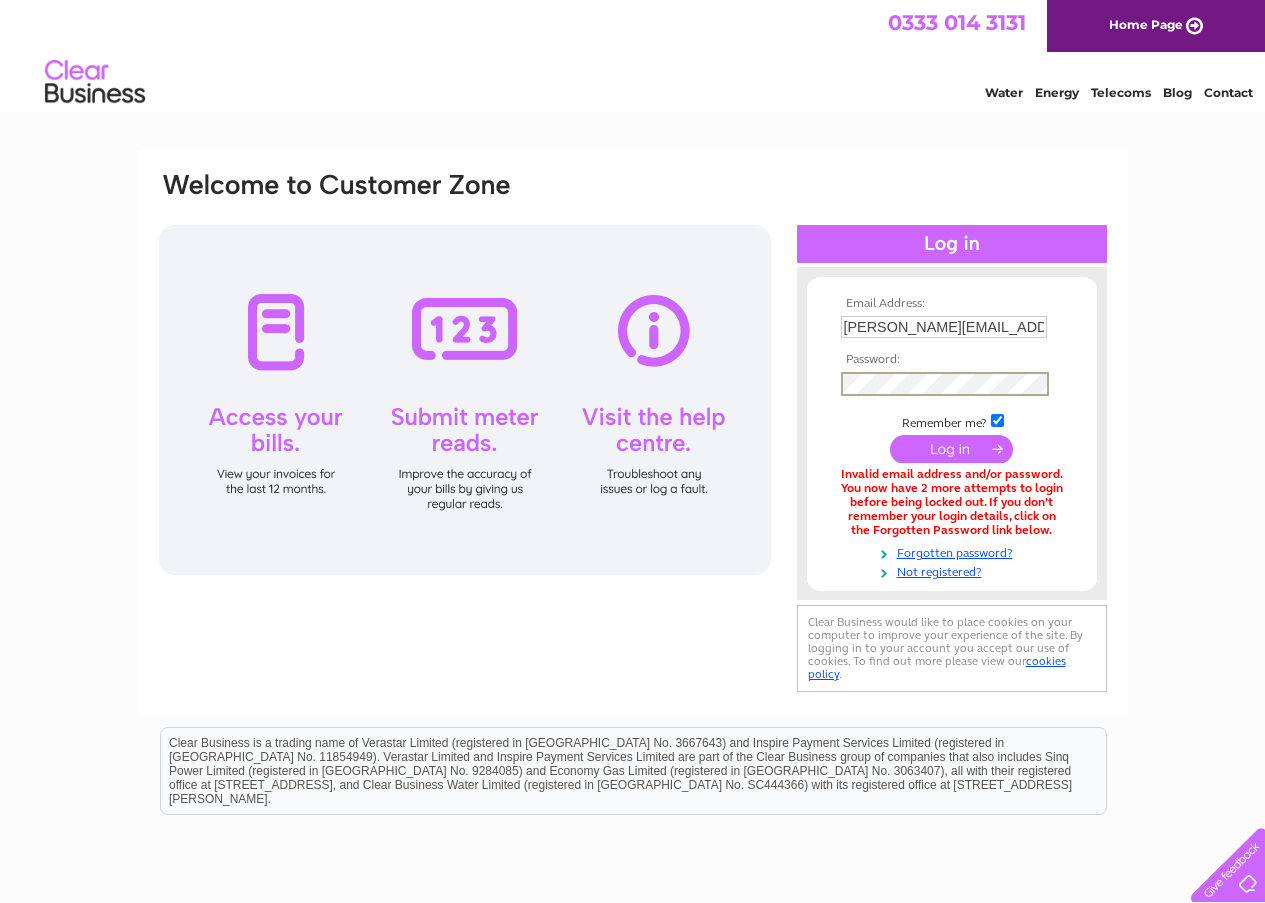 click on "Email Address:
sandra@sjnconsultants.com
Password:" at bounding box center (952, 438) 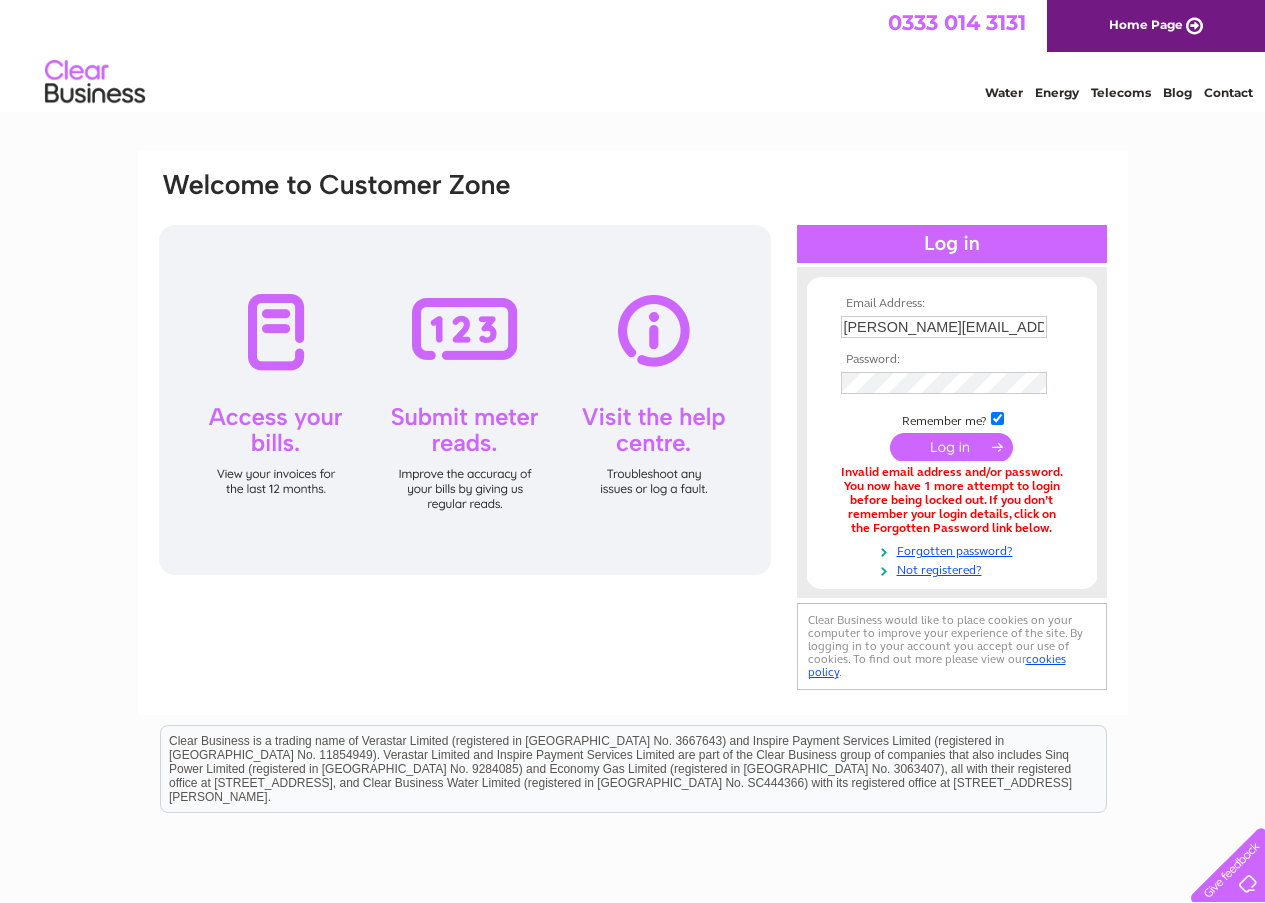 scroll, scrollTop: 0, scrollLeft: 0, axis: both 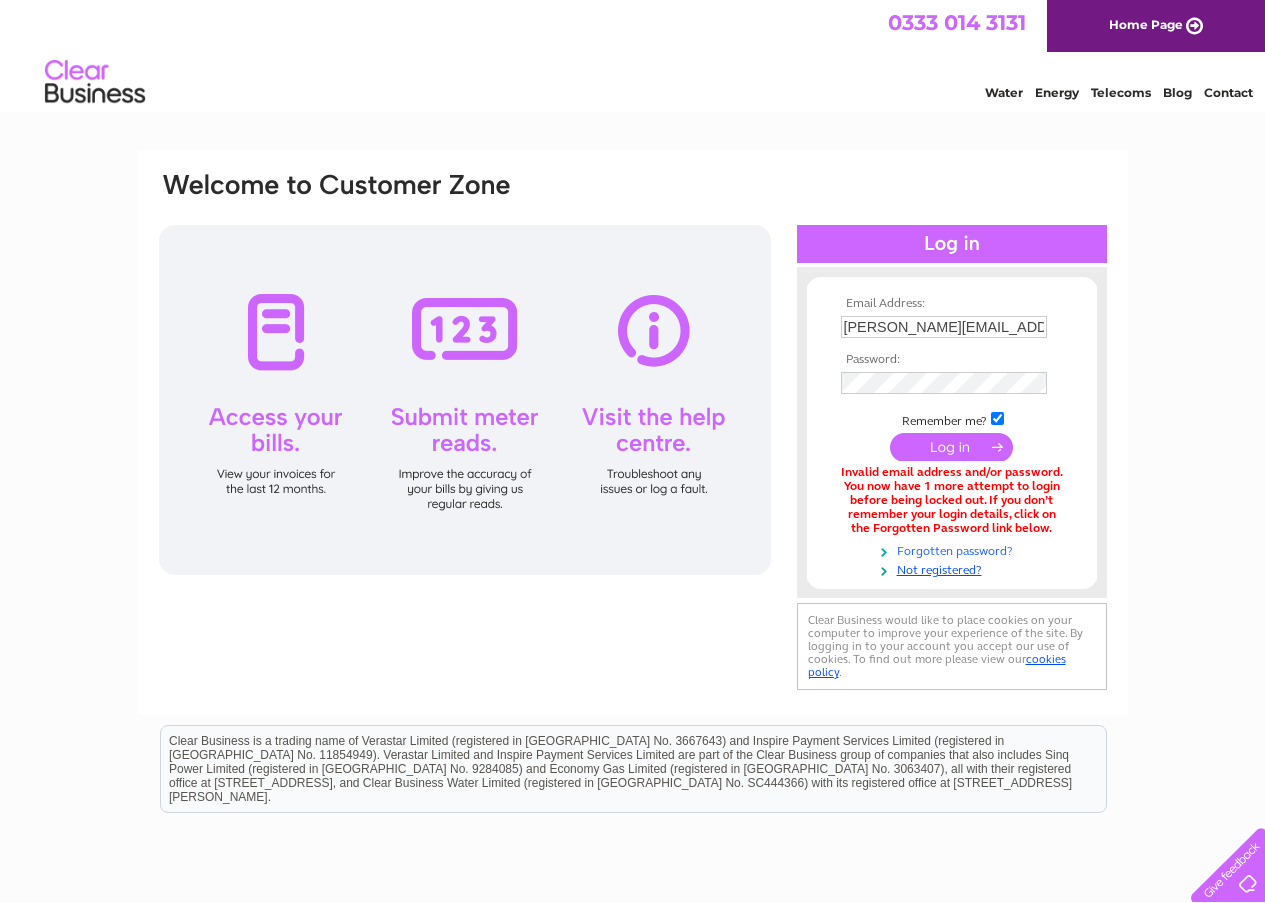 click on "Forgotten password?" at bounding box center [954, 549] 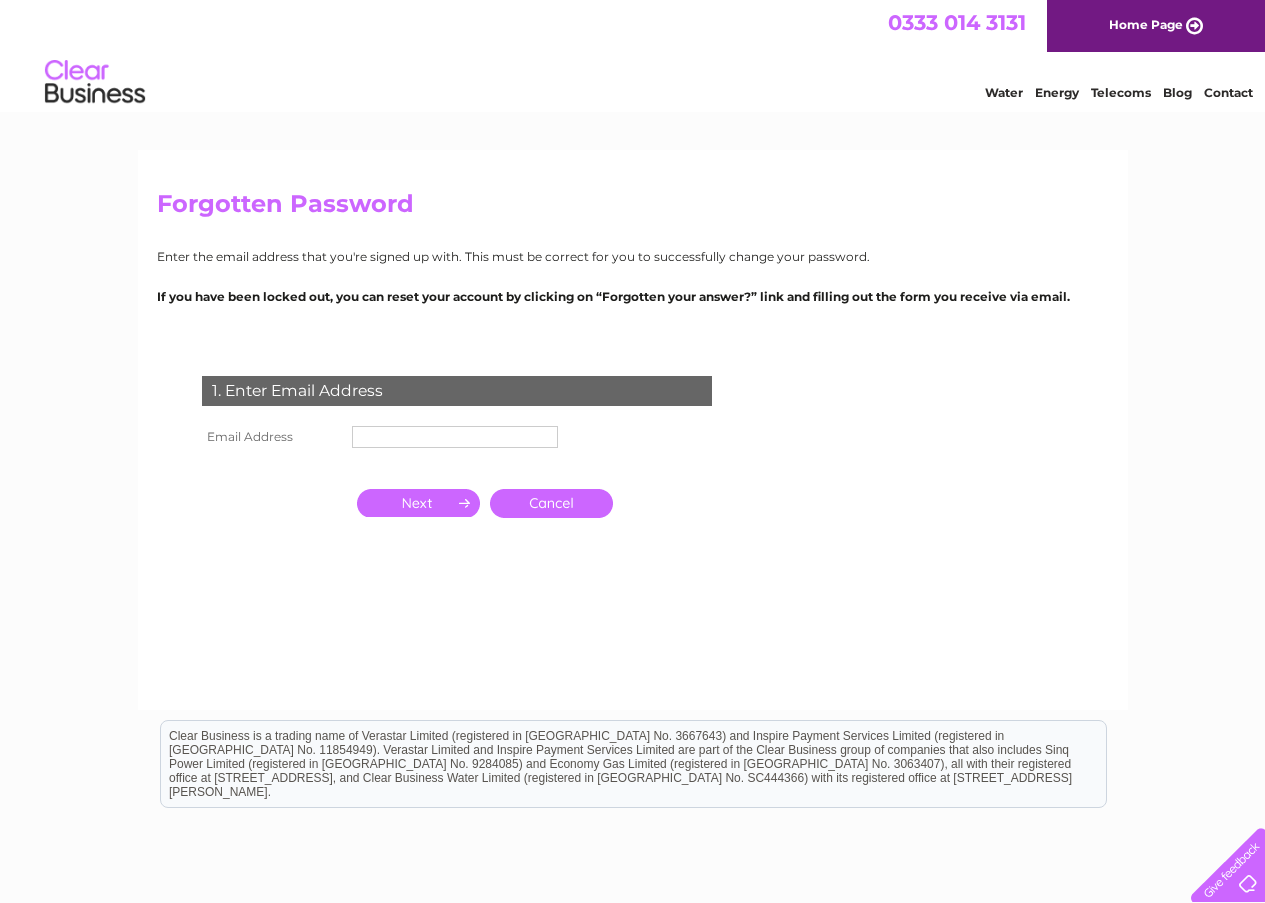 scroll, scrollTop: 0, scrollLeft: 0, axis: both 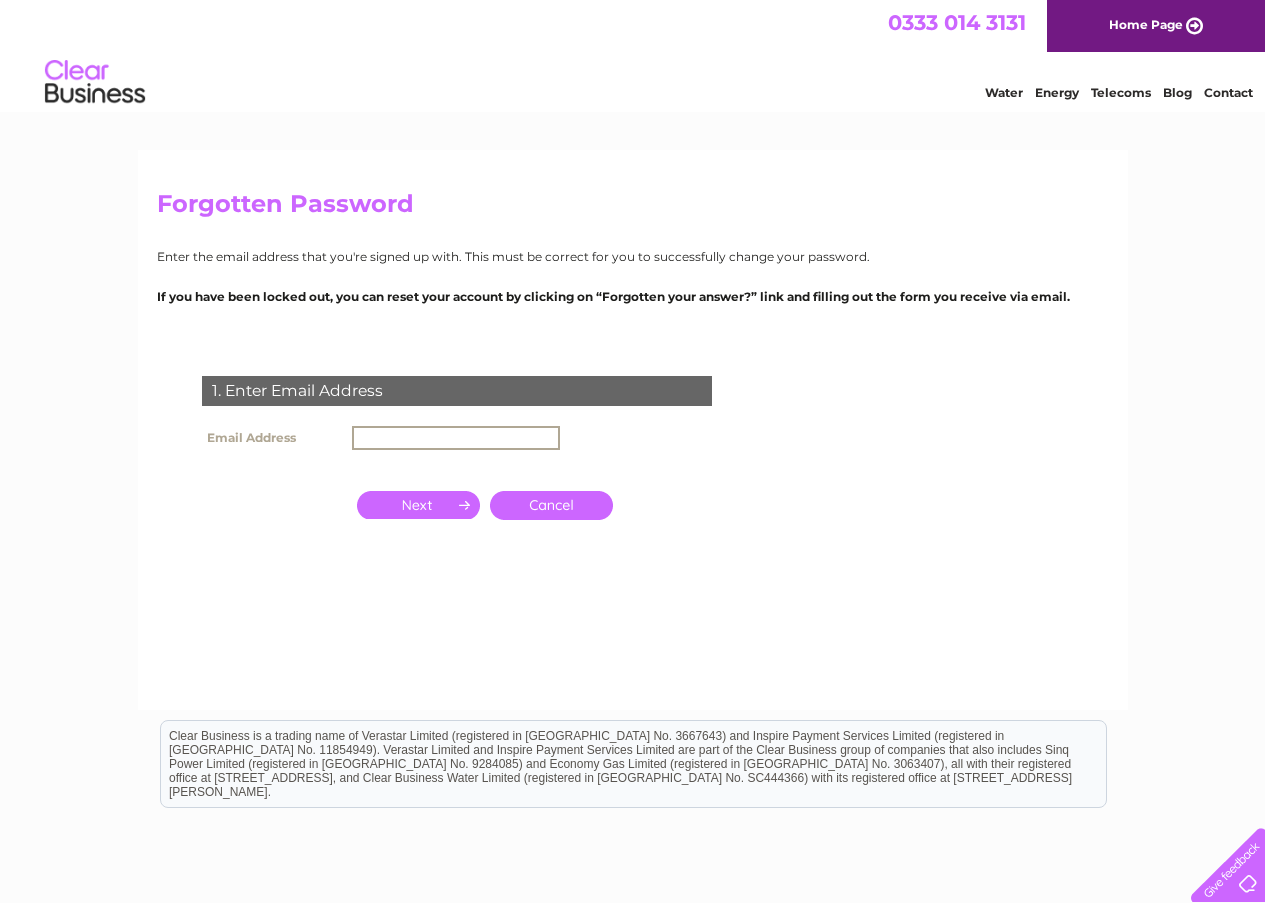 click at bounding box center (456, 438) 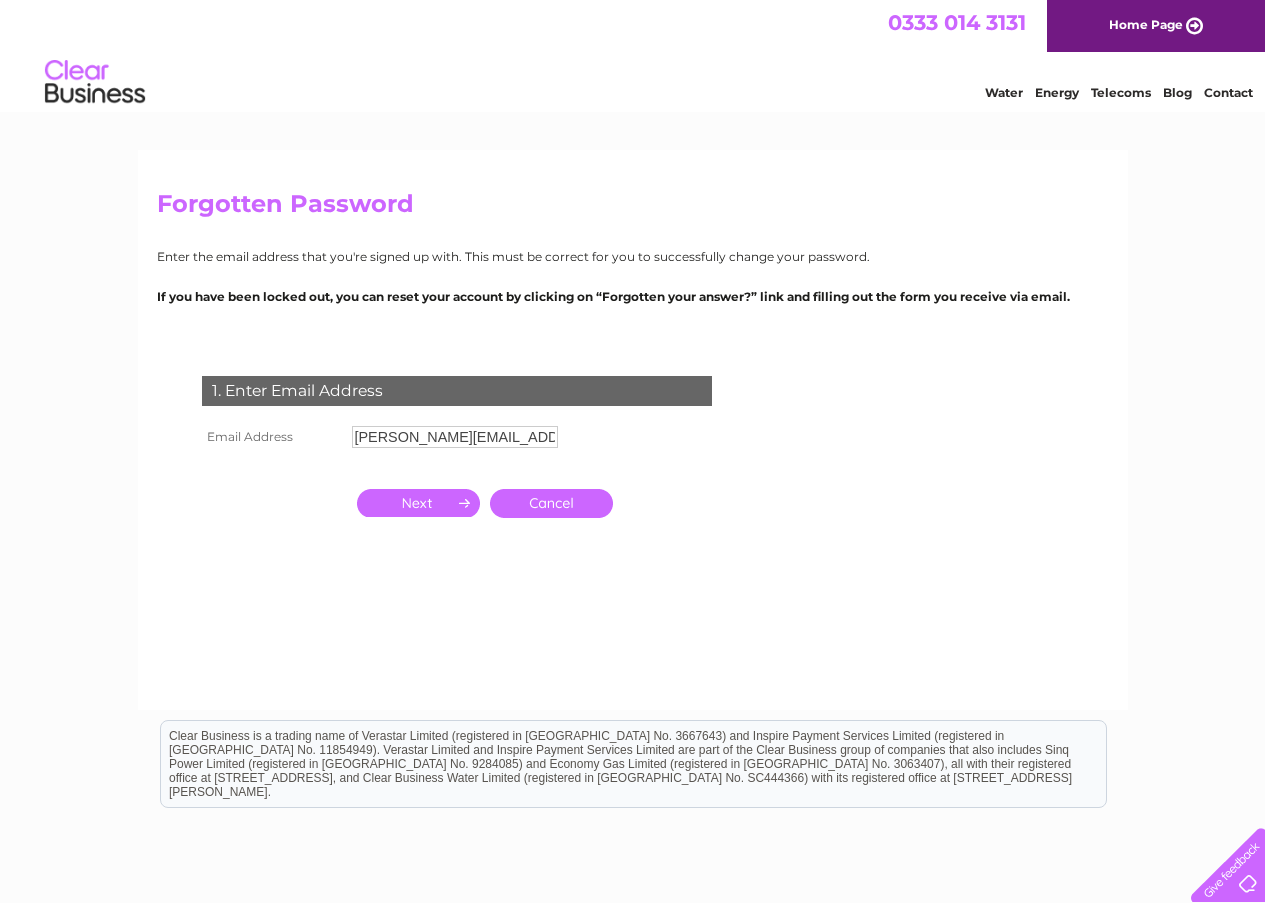 click at bounding box center (418, 503) 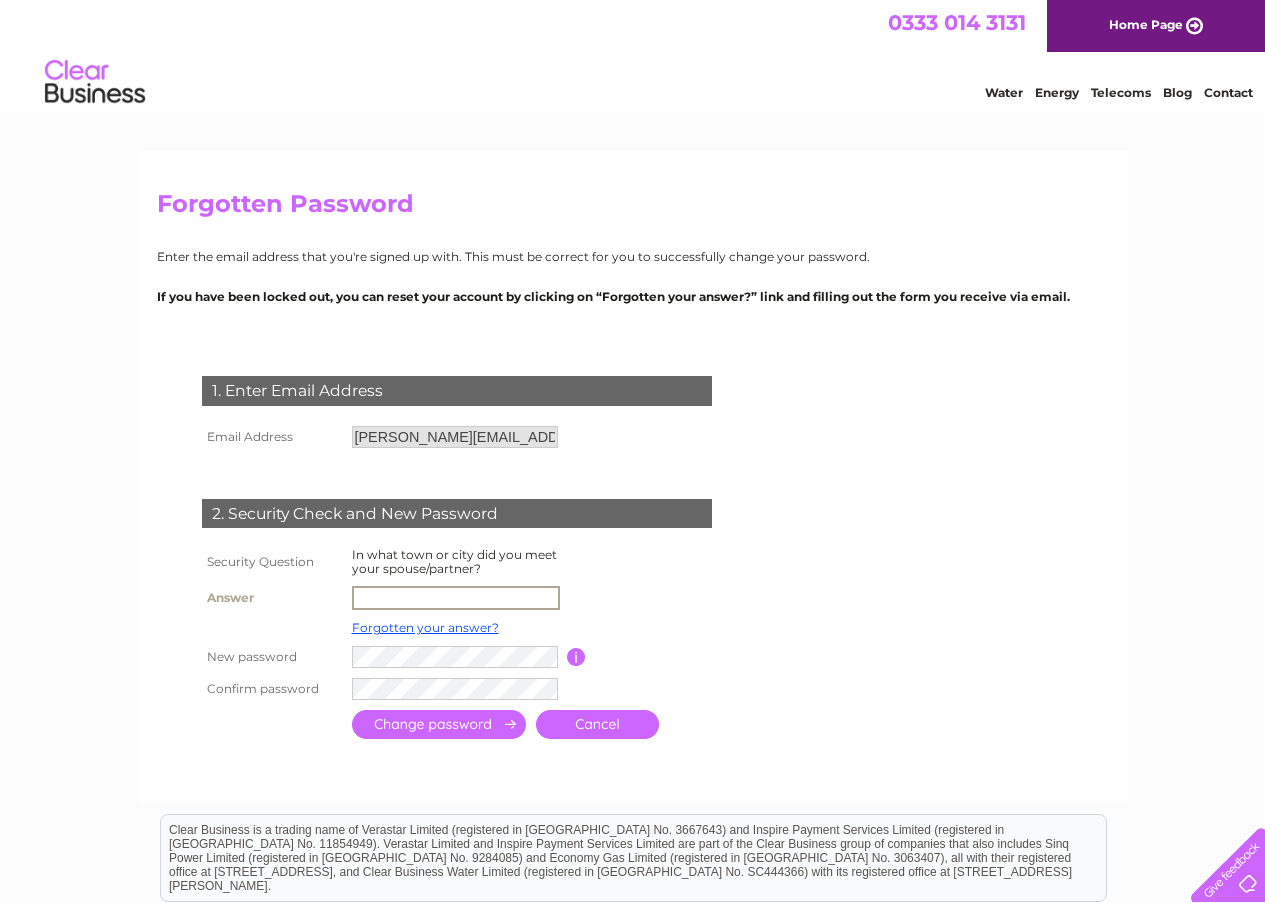click at bounding box center (456, 598) 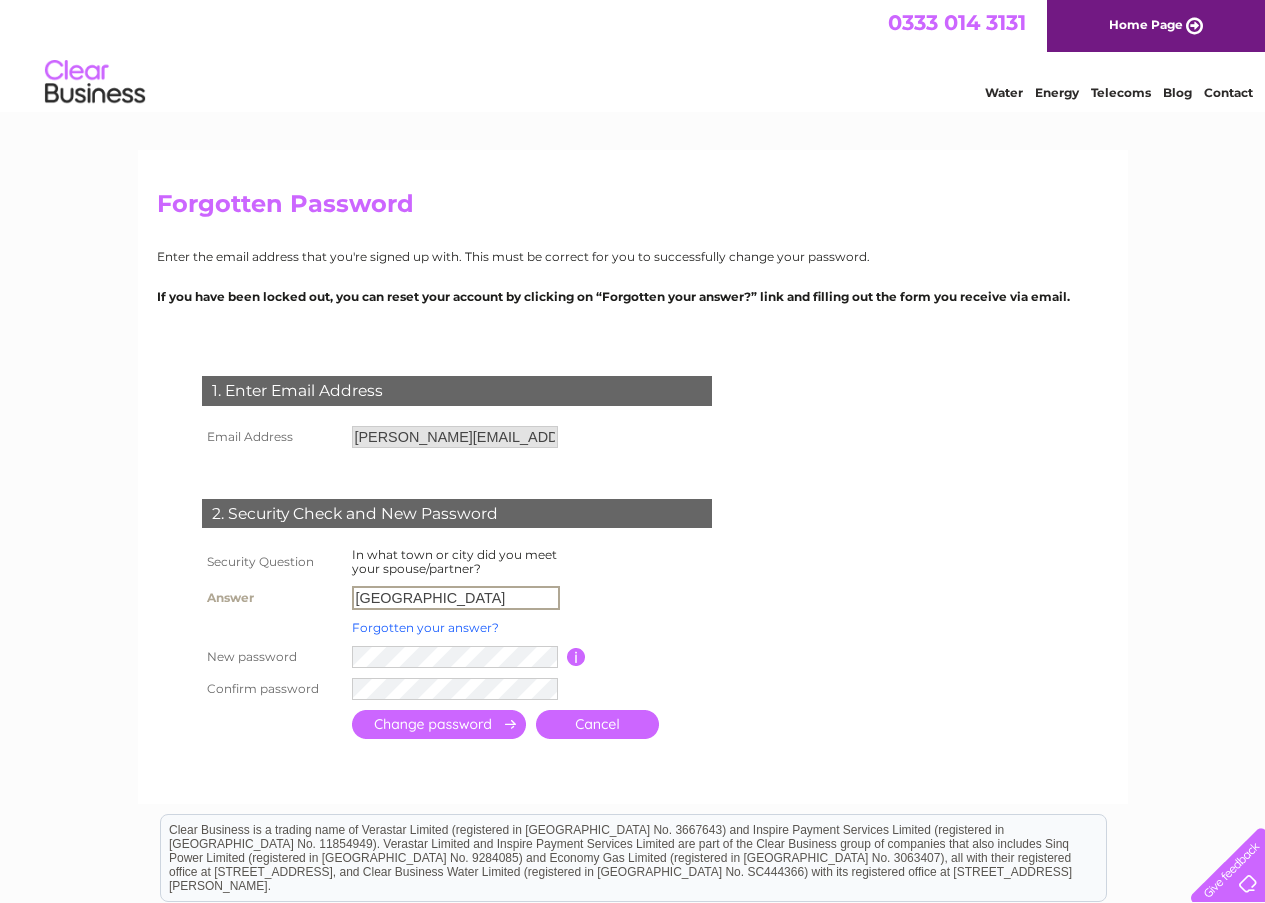 type on "Dundee" 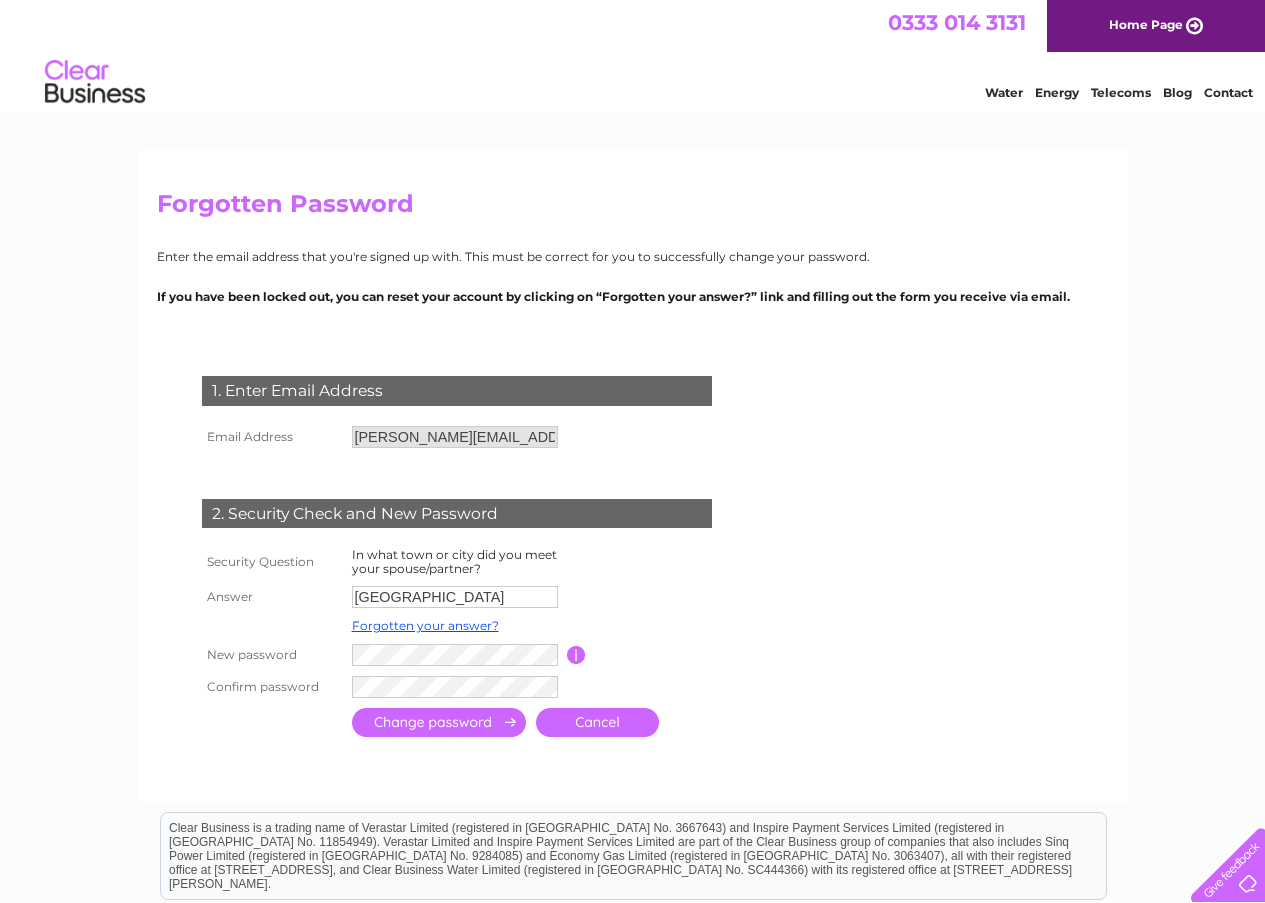 click on "Cancel" at bounding box center [597, 722] 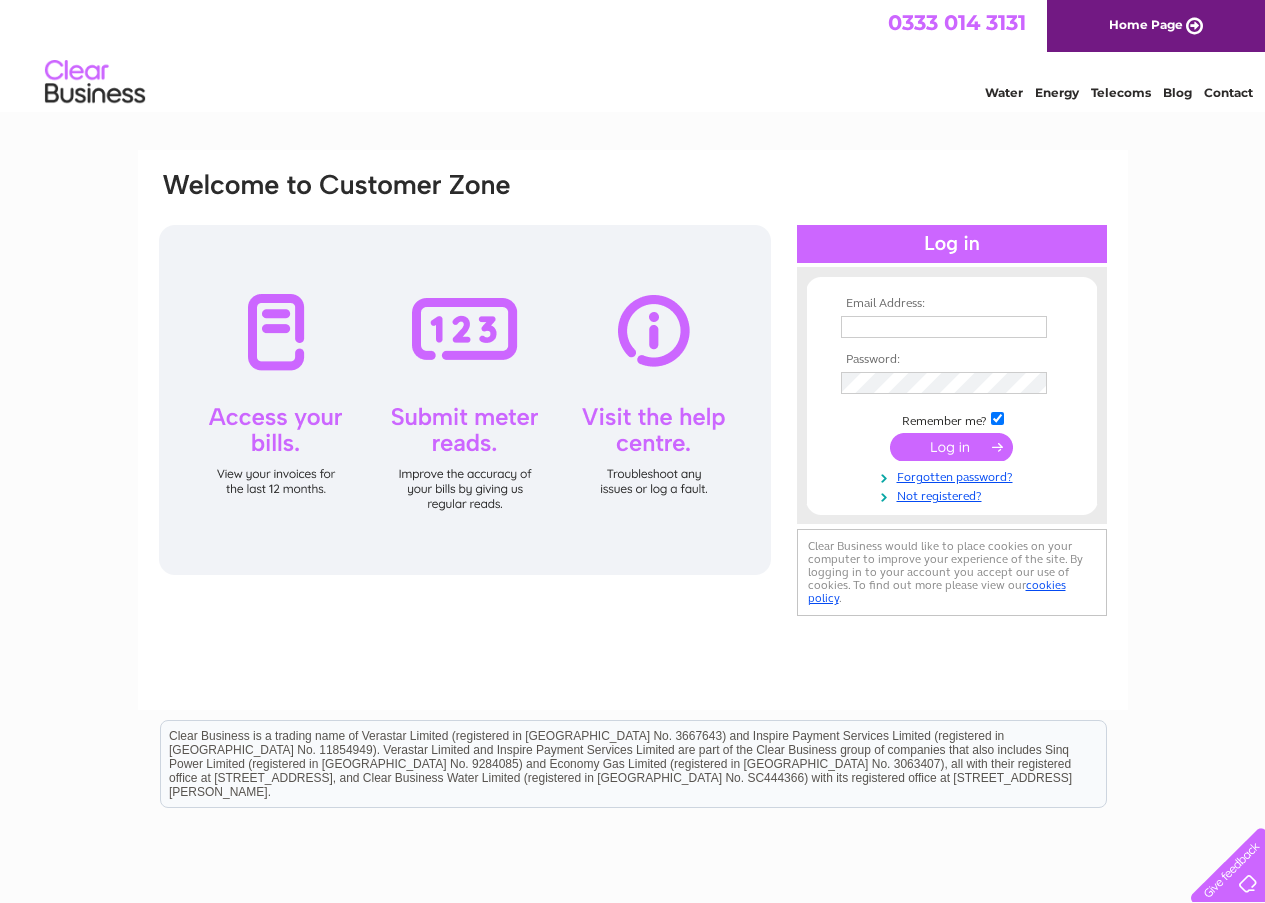 scroll, scrollTop: 0, scrollLeft: 0, axis: both 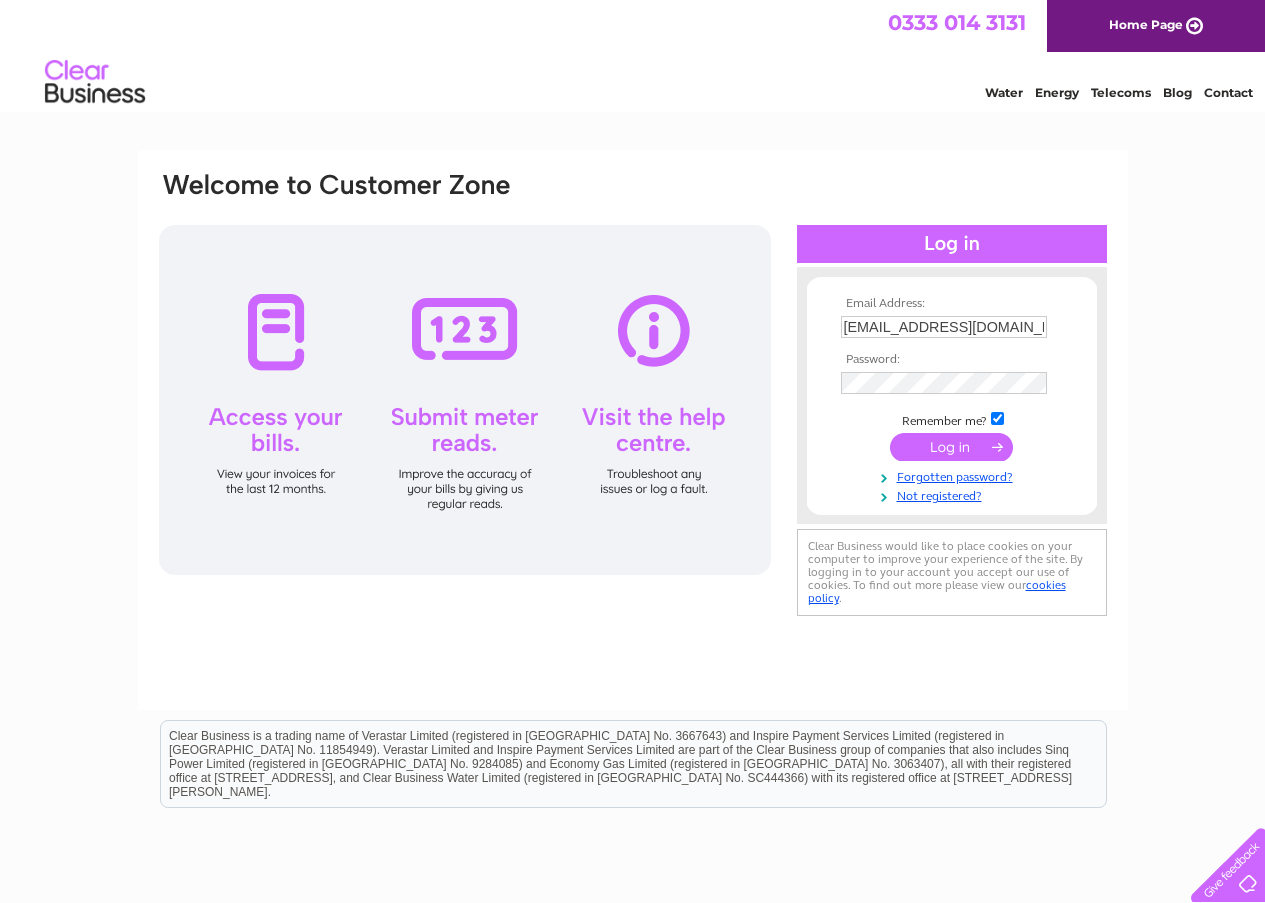 click on "kspharm@outlook.com" at bounding box center [944, 327] 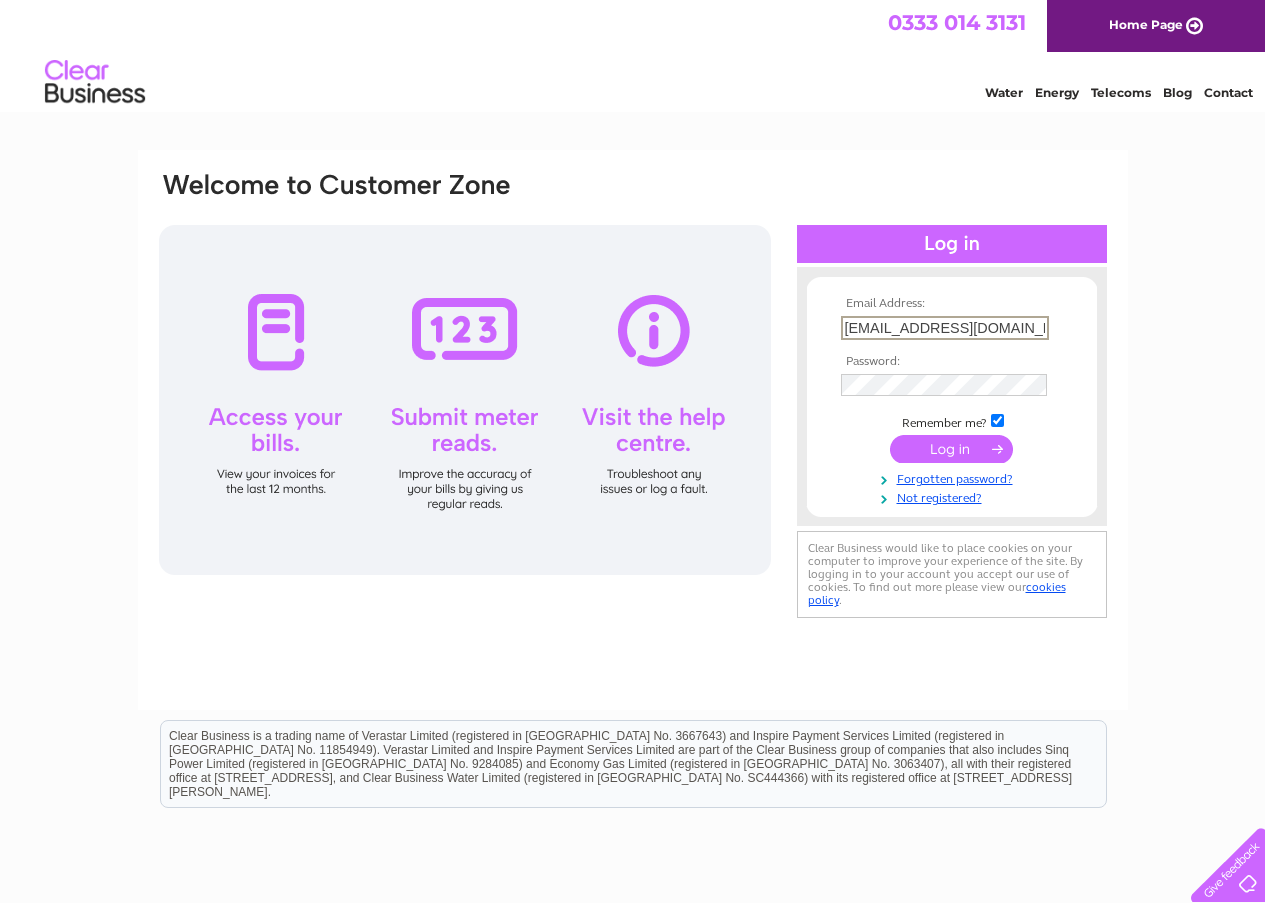 type on "sandra@sjnconsultants.com" 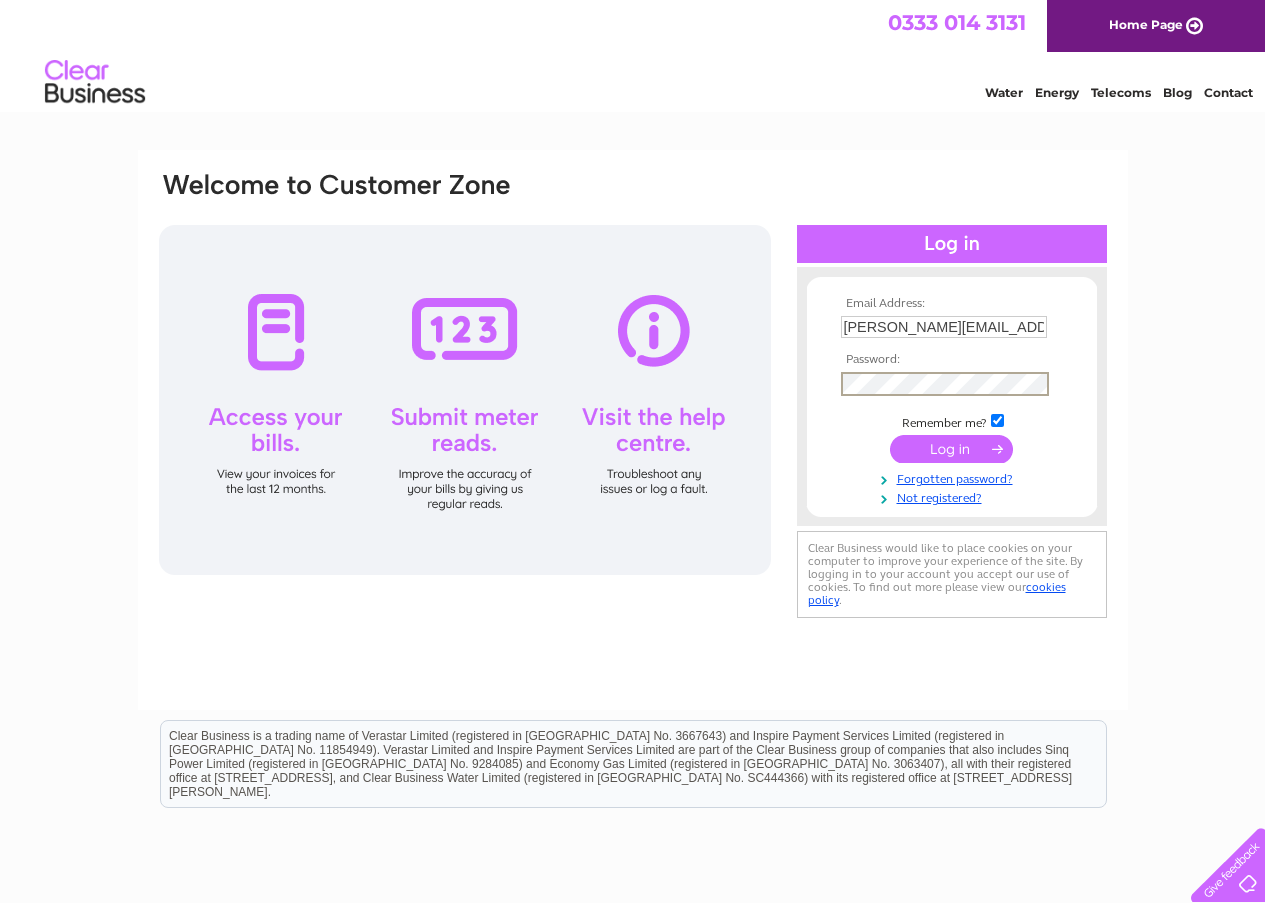 click on "Email Address:
sandra@sjnconsultants.com
Password:" at bounding box center [633, 396] 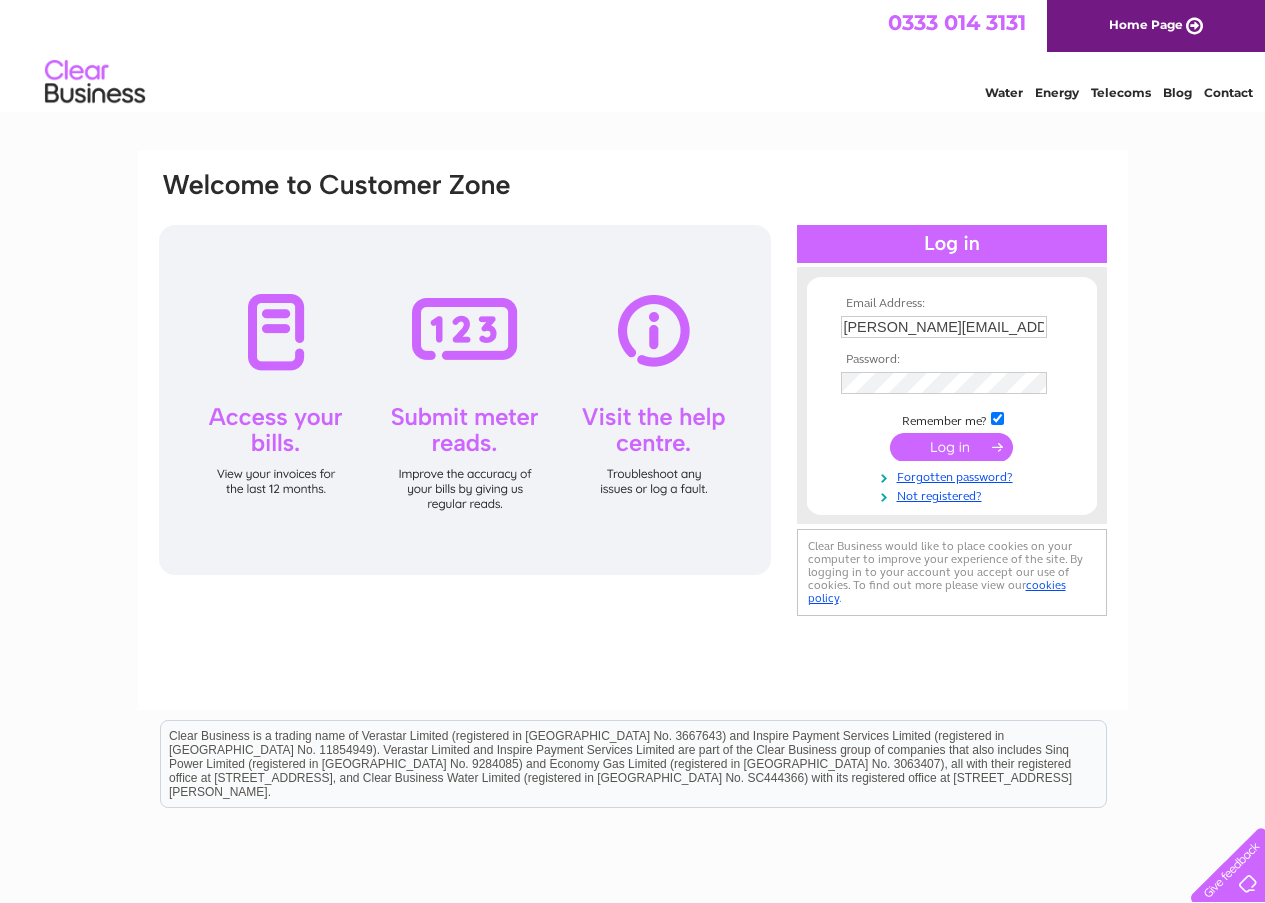 click at bounding box center (951, 447) 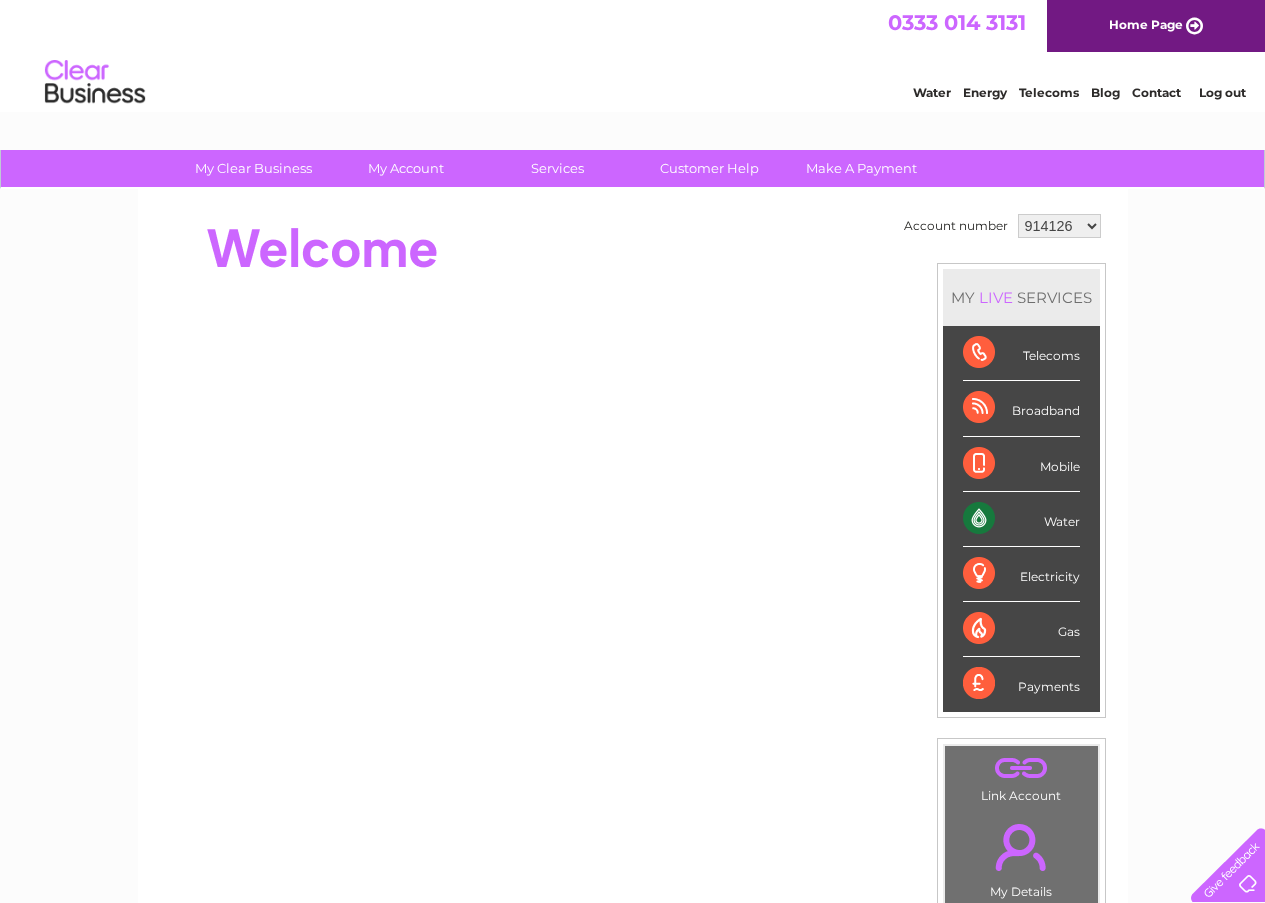 scroll, scrollTop: 0, scrollLeft: 0, axis: both 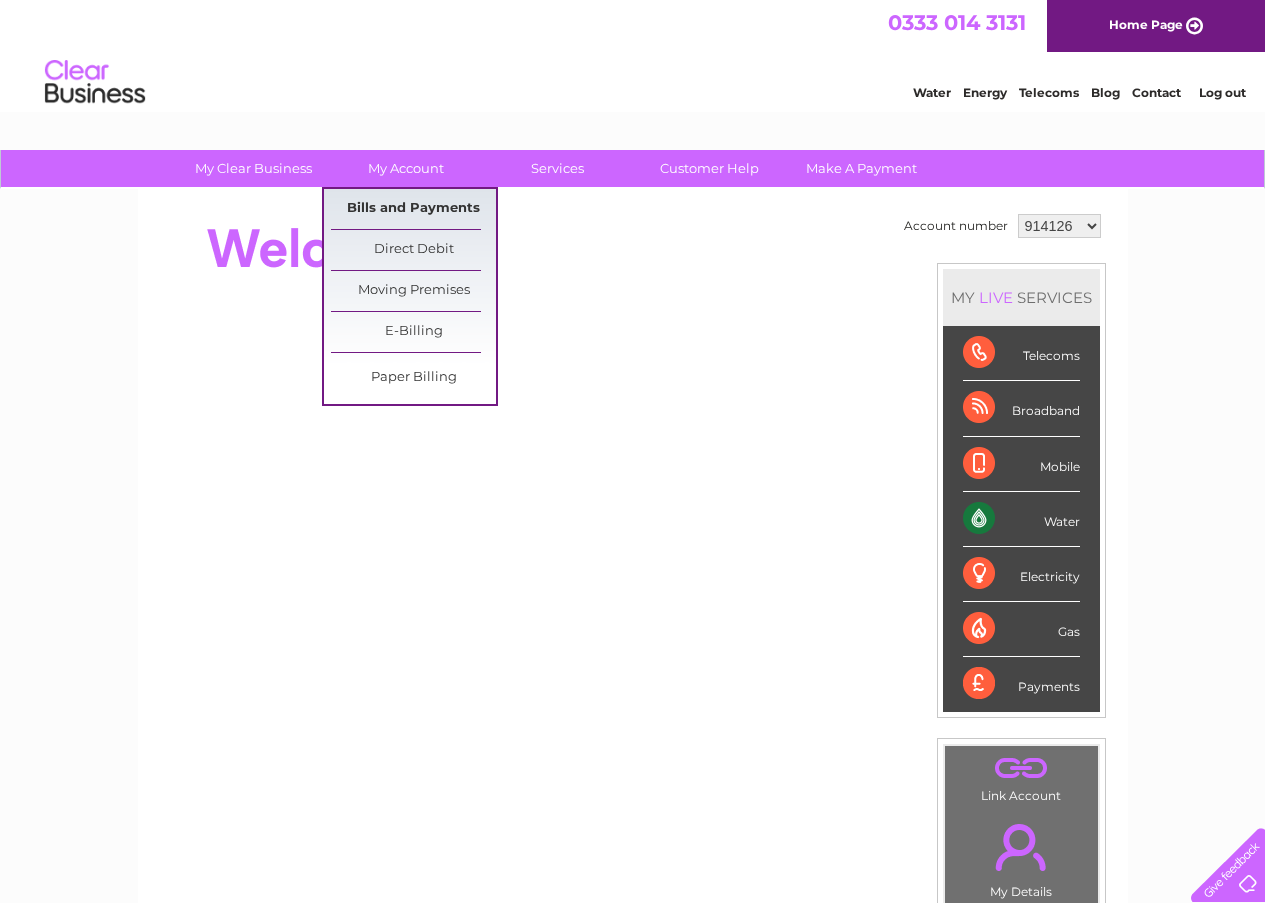 click on "Bills and Payments" at bounding box center [413, 209] 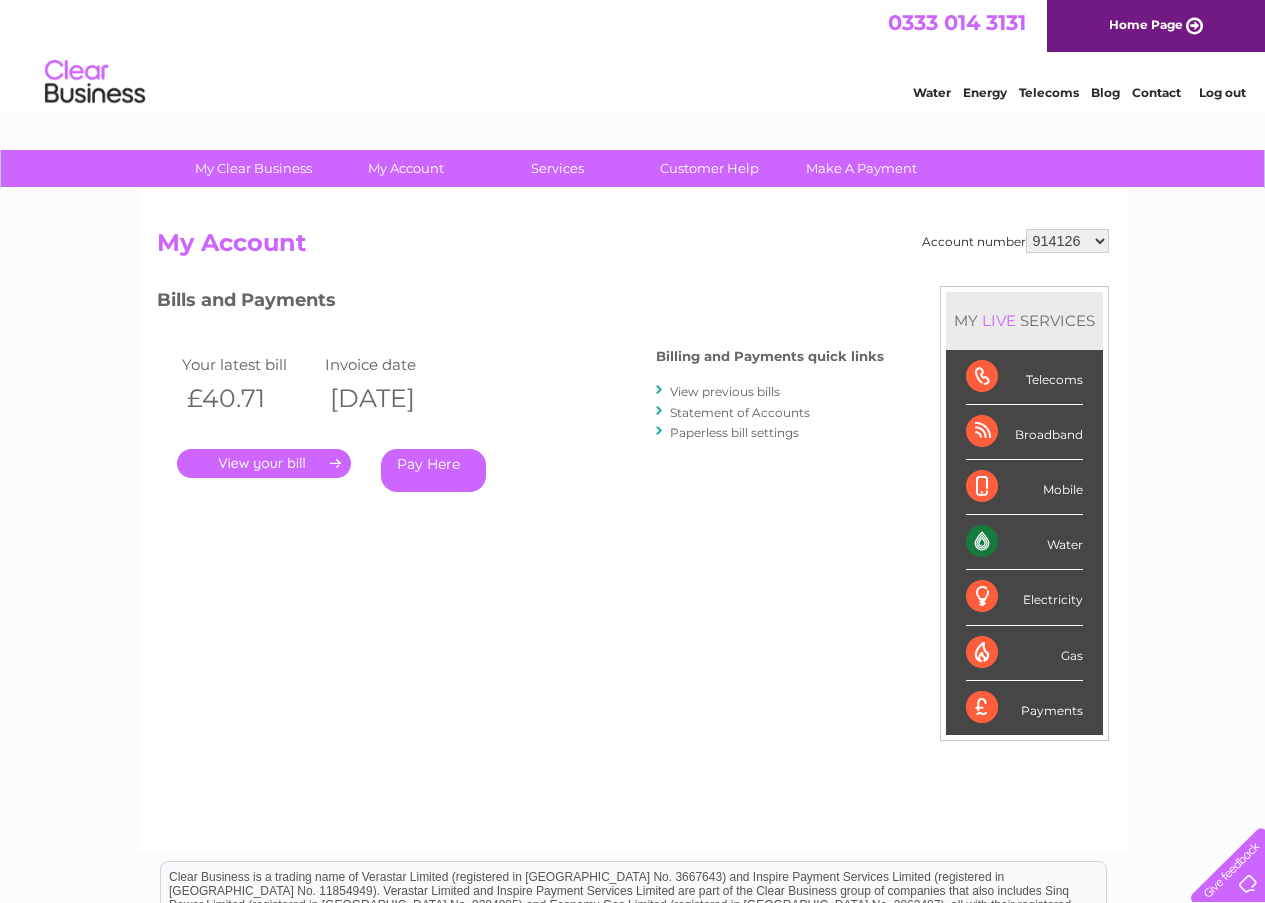 scroll, scrollTop: 0, scrollLeft: 0, axis: both 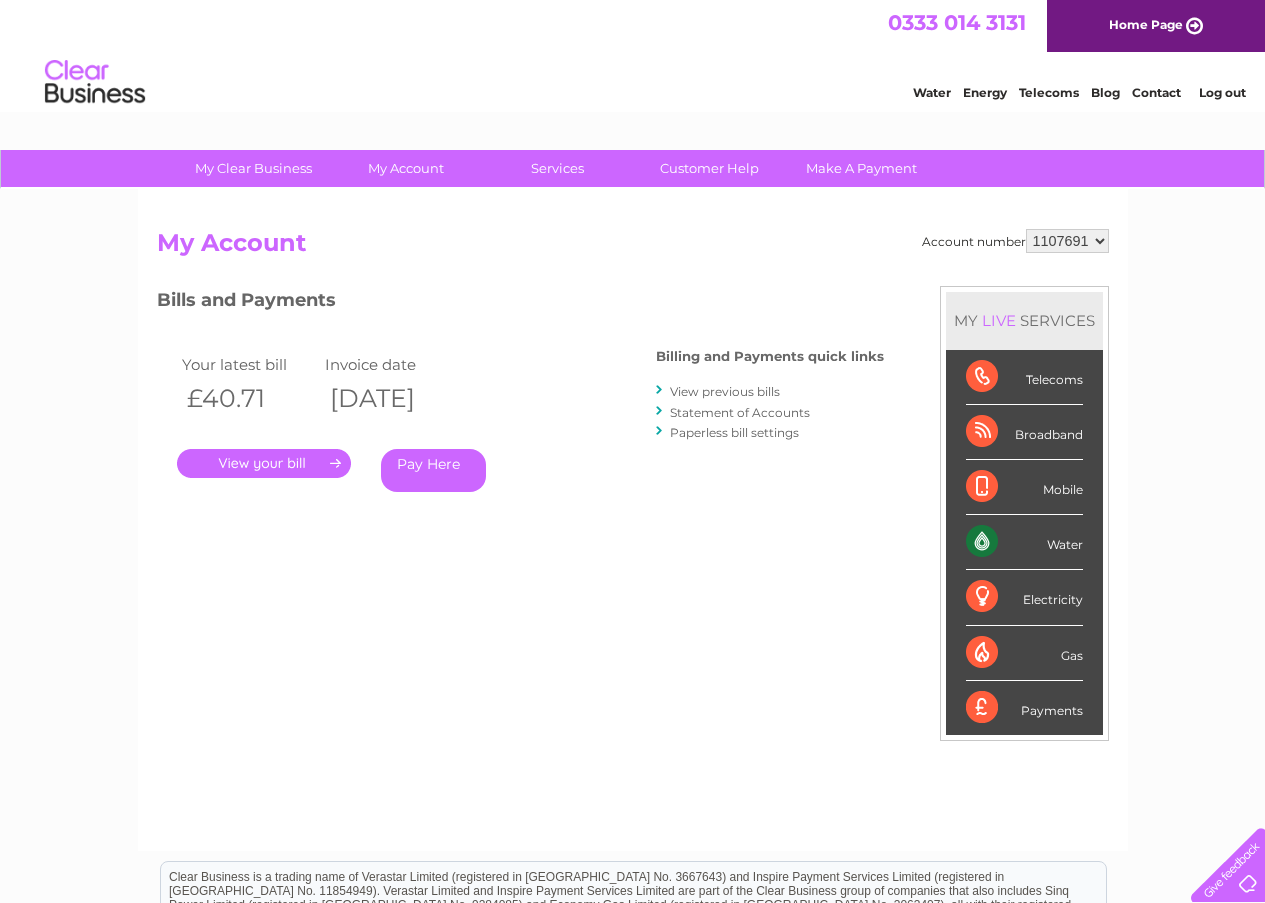 click on "914126
1107691" at bounding box center (1067, 241) 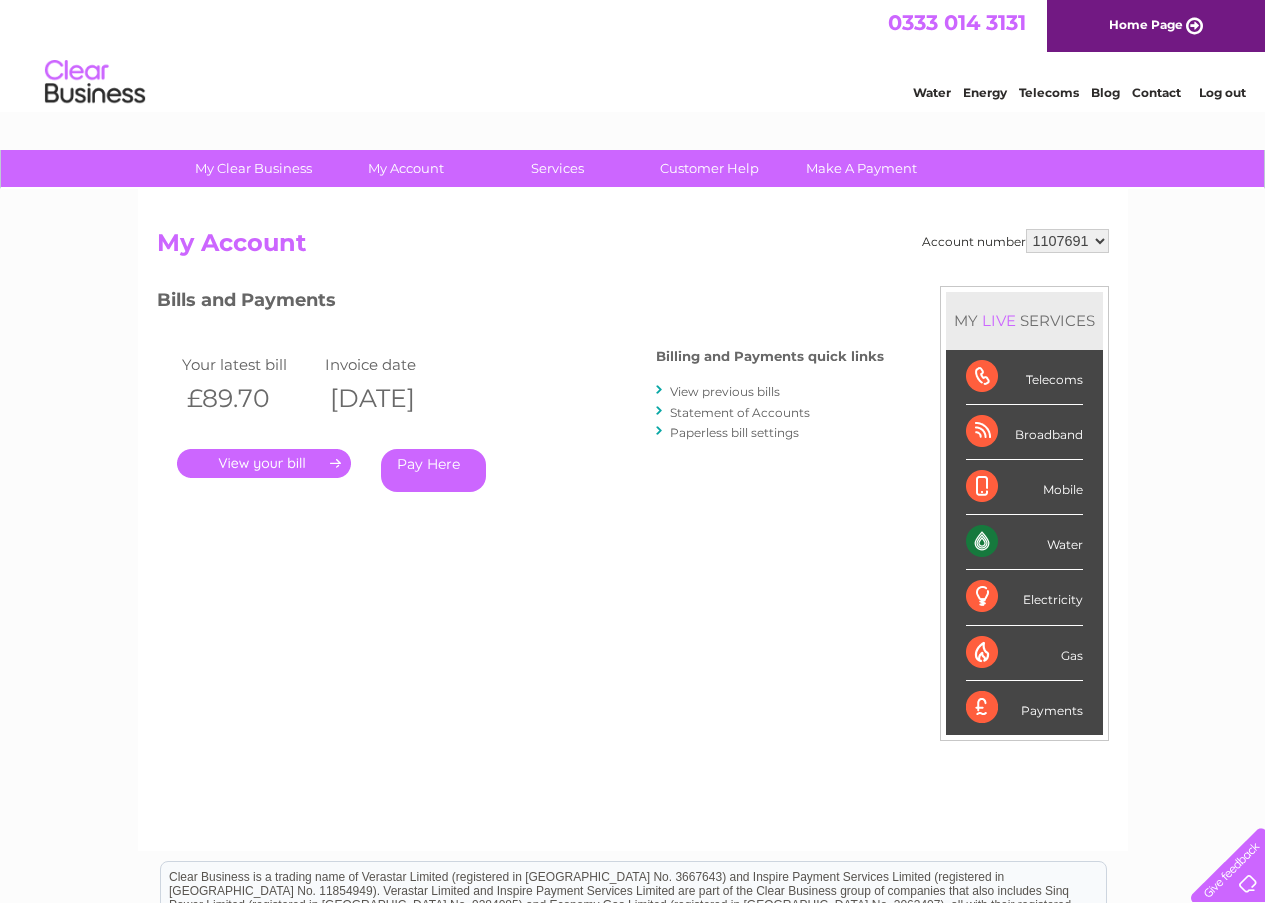 scroll, scrollTop: 0, scrollLeft: 0, axis: both 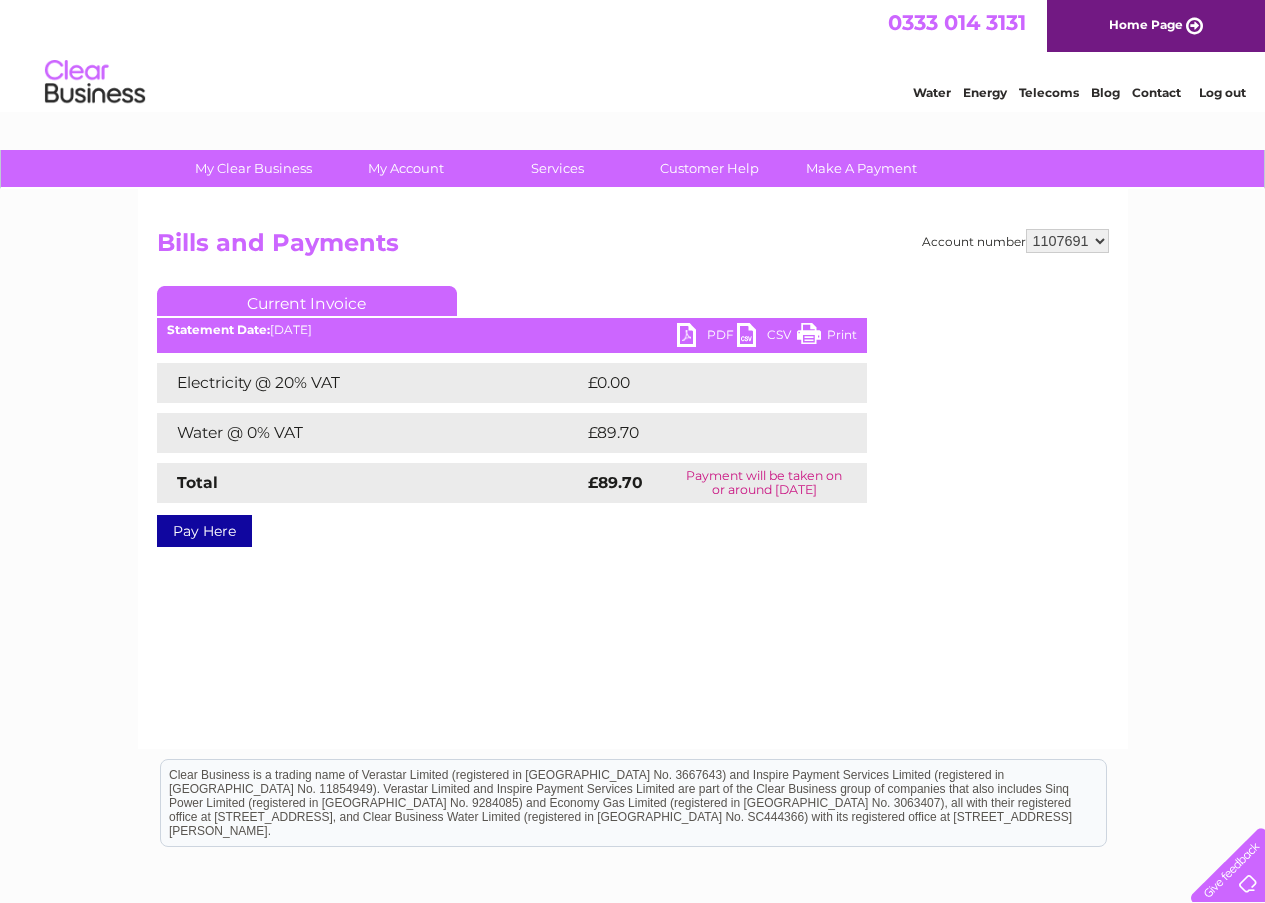 click on "PDF" at bounding box center [707, 337] 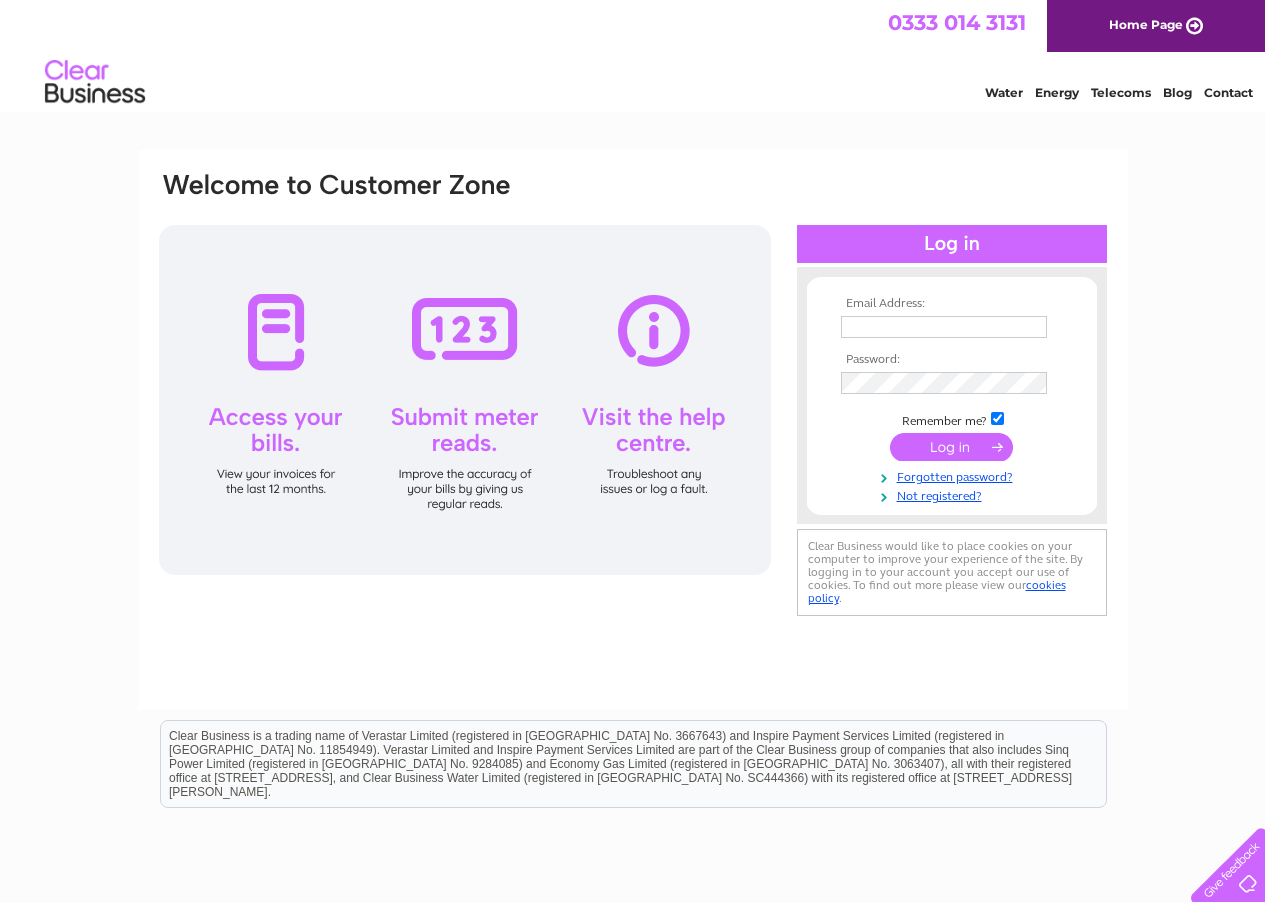 scroll, scrollTop: 0, scrollLeft: 0, axis: both 